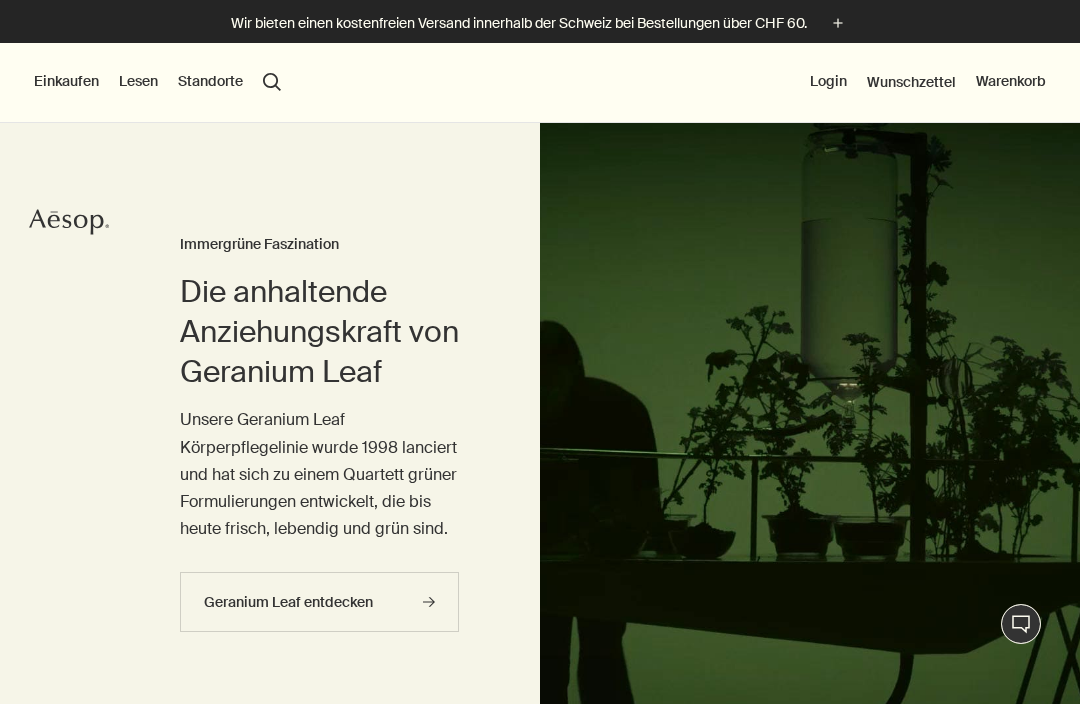 scroll, scrollTop: 0, scrollLeft: 0, axis: both 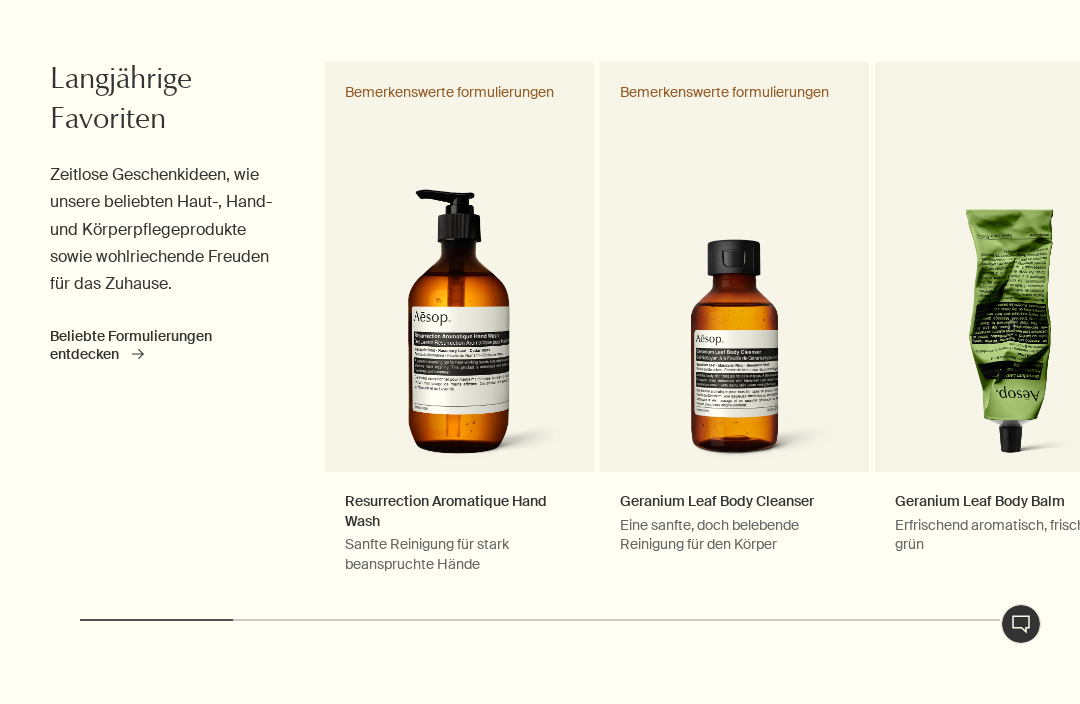 click on "chevron" at bounding box center [1120, 319] 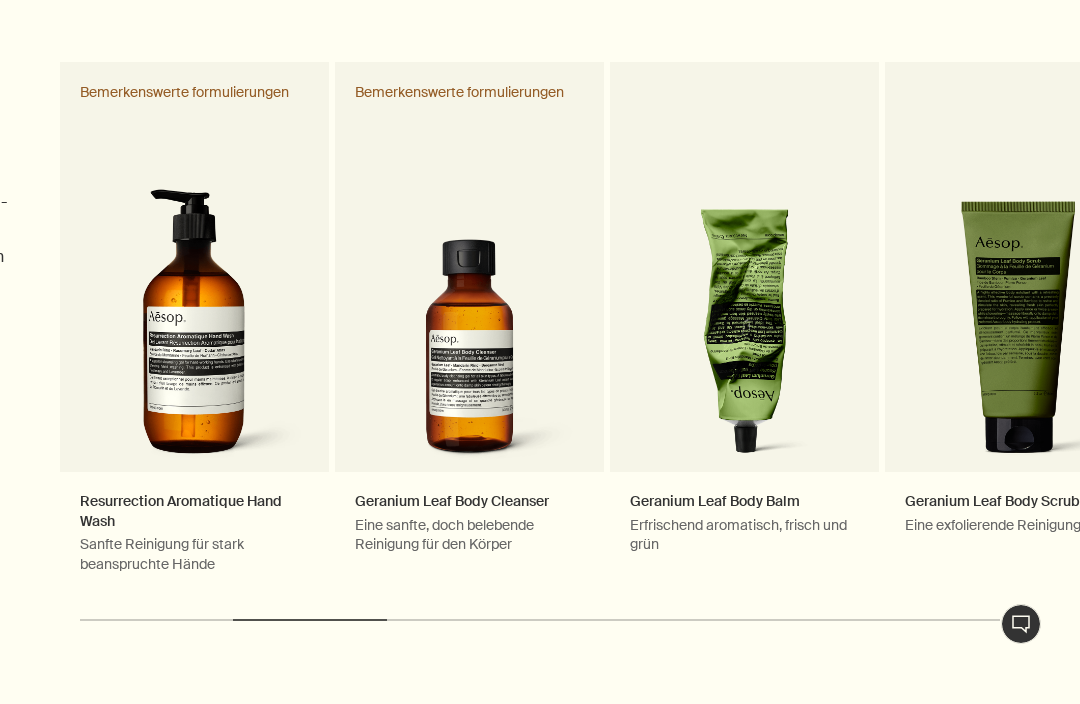 click on "chevron" at bounding box center (1120, 319) 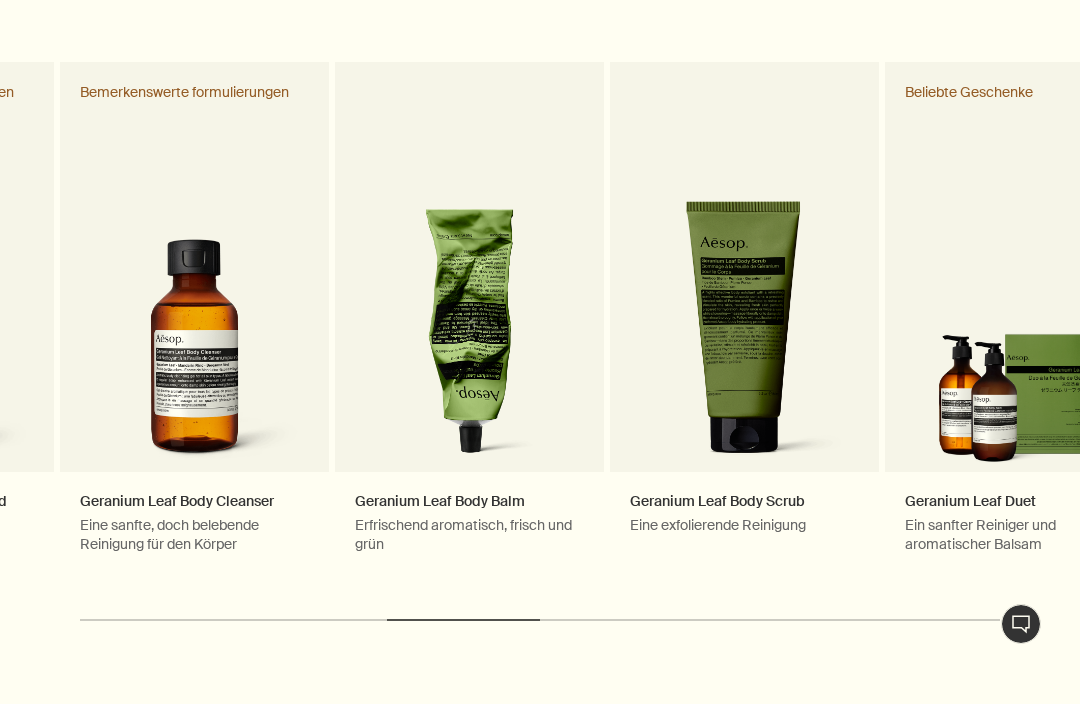click on "chevron" at bounding box center (1120, 319) 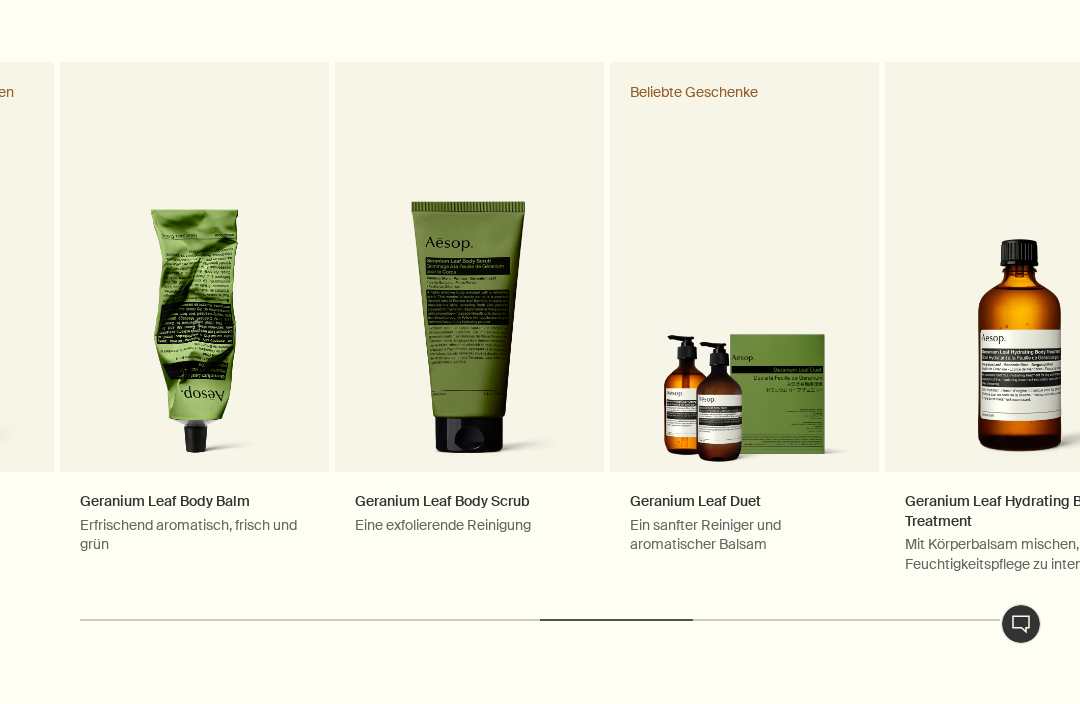 click on "chevron" at bounding box center (1120, 319) 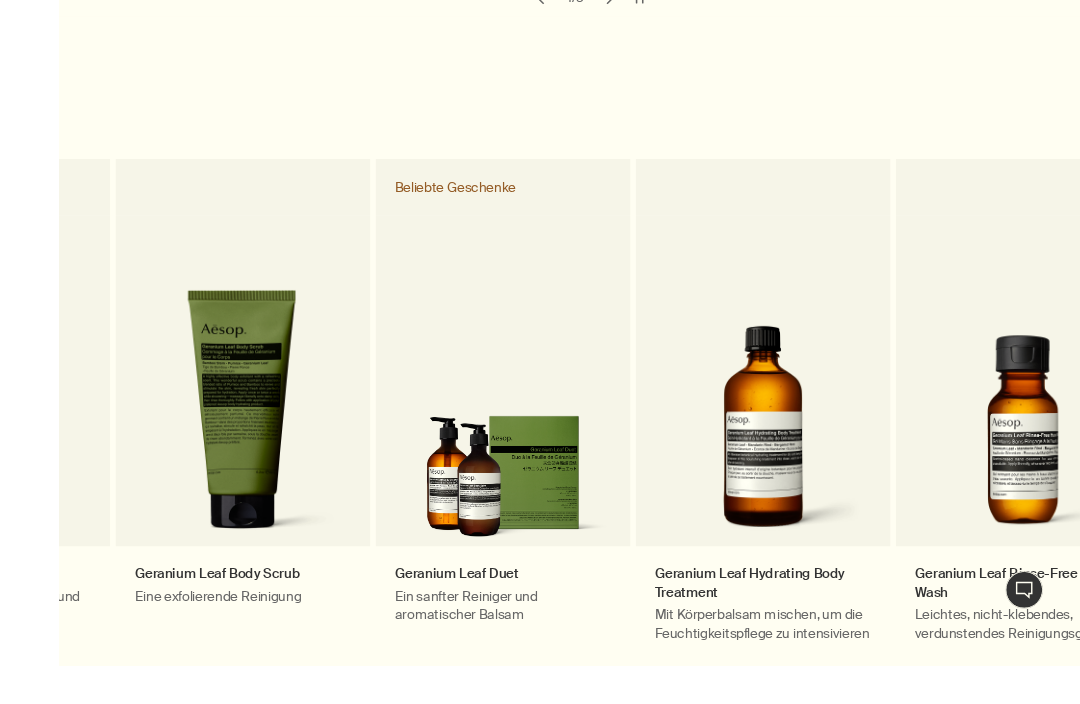scroll, scrollTop: 961, scrollLeft: 0, axis: vertical 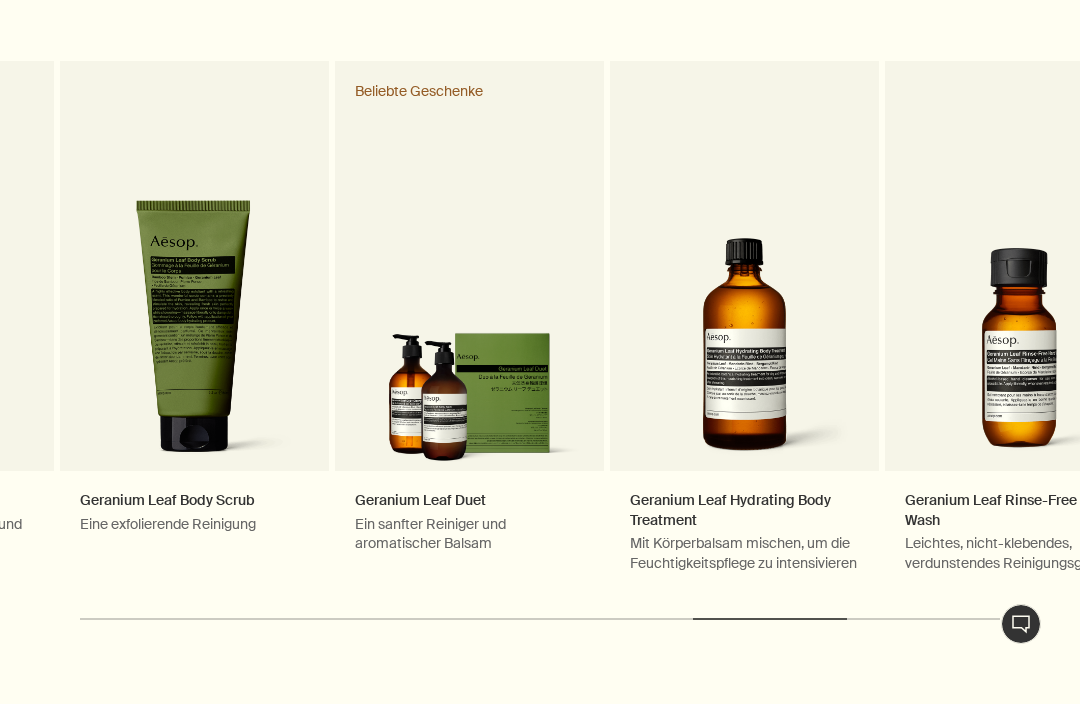 click on "Geranium Leaf Hydrating Body Treatment Mit Körperbalsam mischen, um die Feuchtigkeitspflege zu intensivieren" at bounding box center [744, 327] 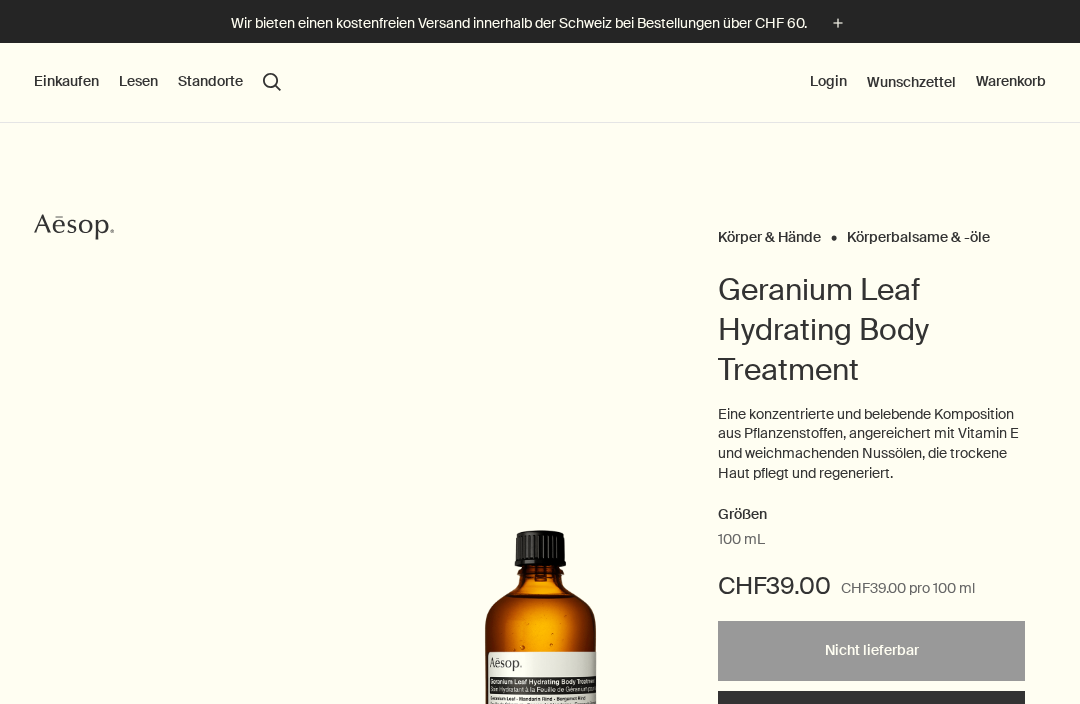 scroll, scrollTop: 0, scrollLeft: 0, axis: both 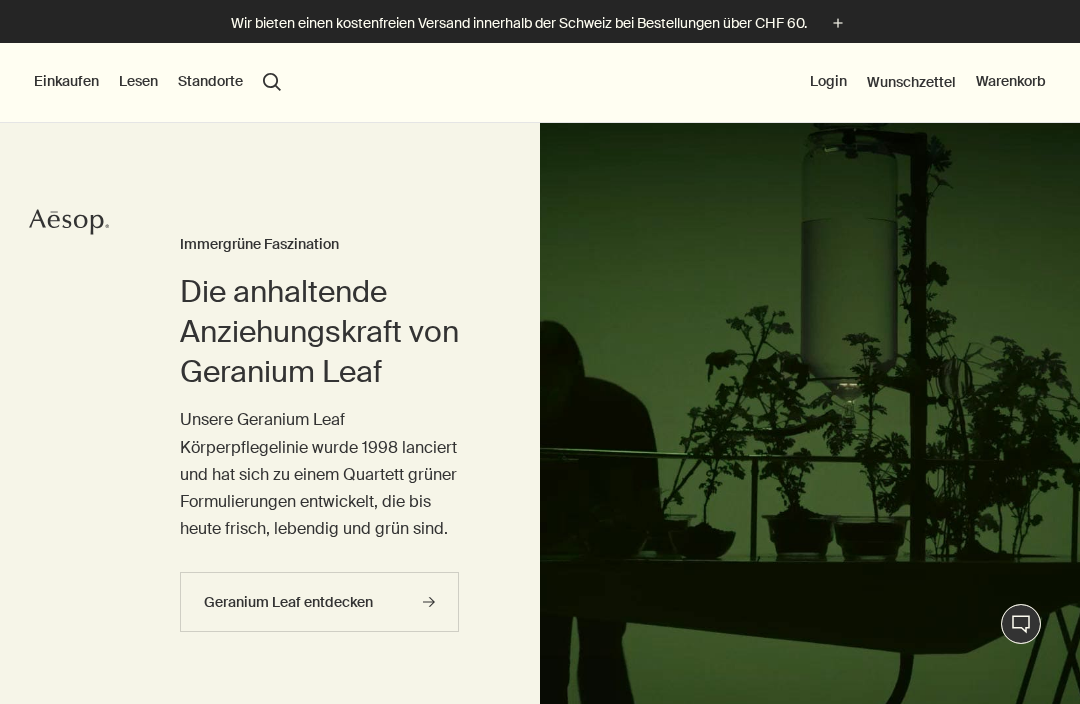 click on "Einkaufen" at bounding box center (66, 82) 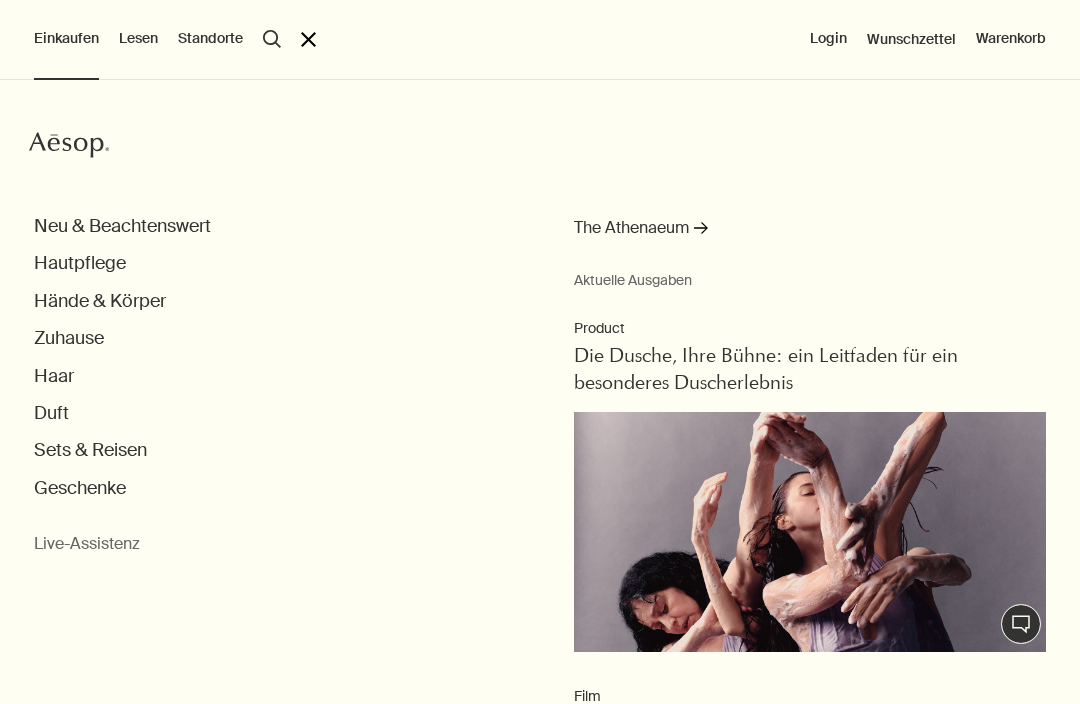 click on "Hände & Körper" at bounding box center (100, 301) 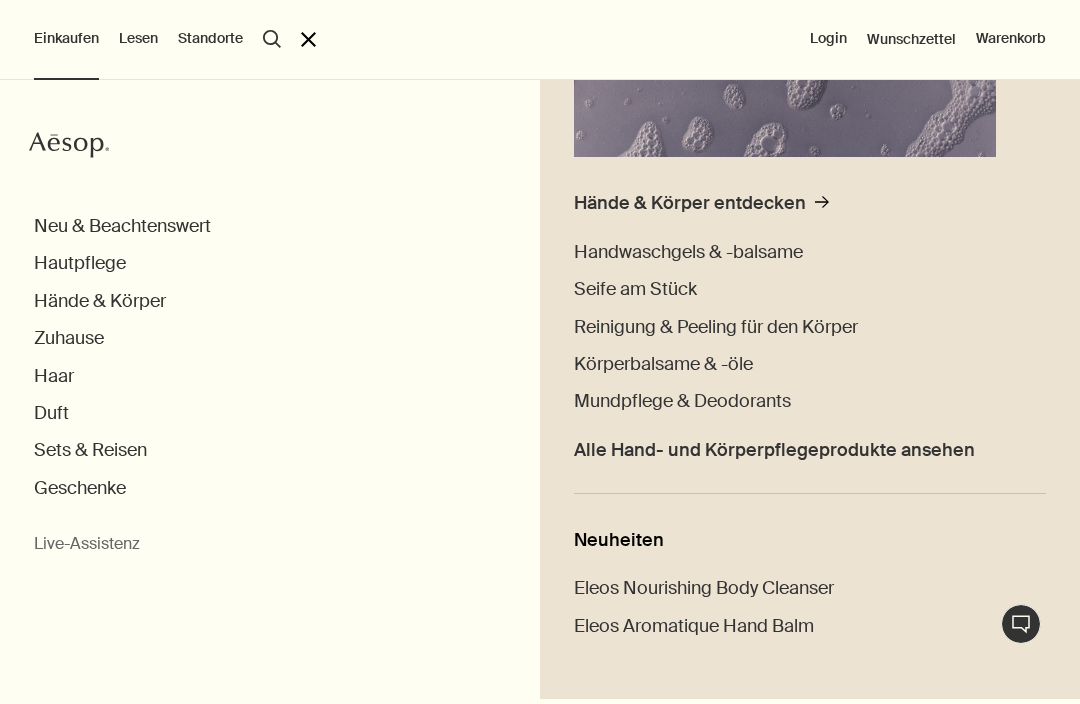 scroll, scrollTop: 393, scrollLeft: 0, axis: vertical 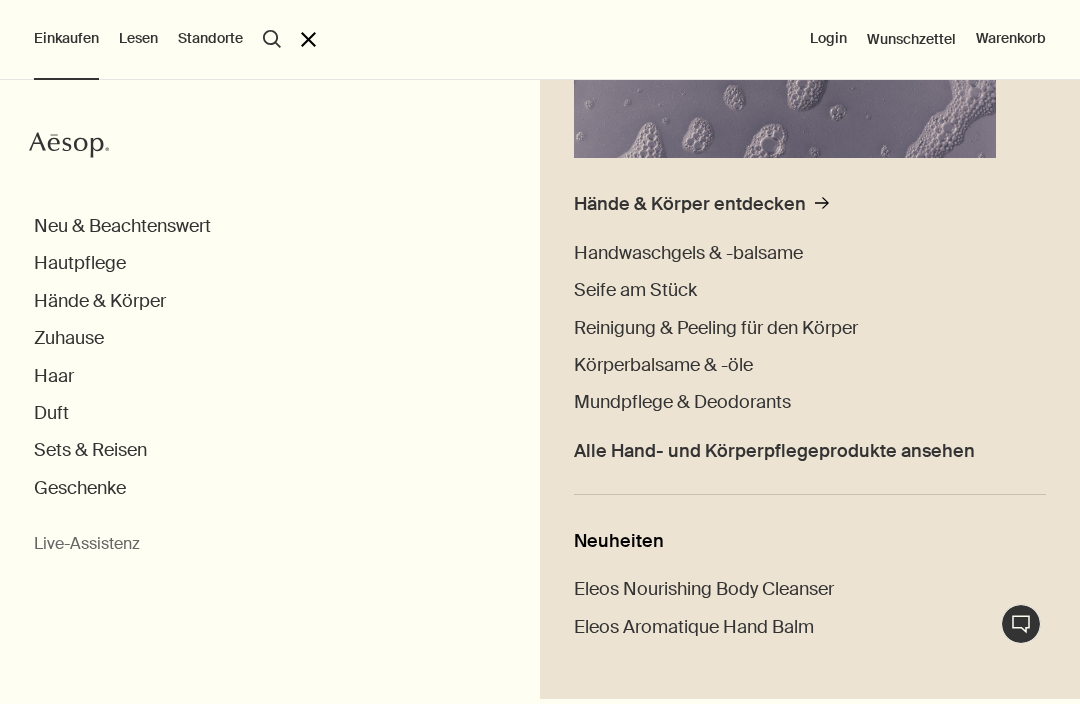click on "Eleos Nourishing Body Cleanser" at bounding box center [704, 589] 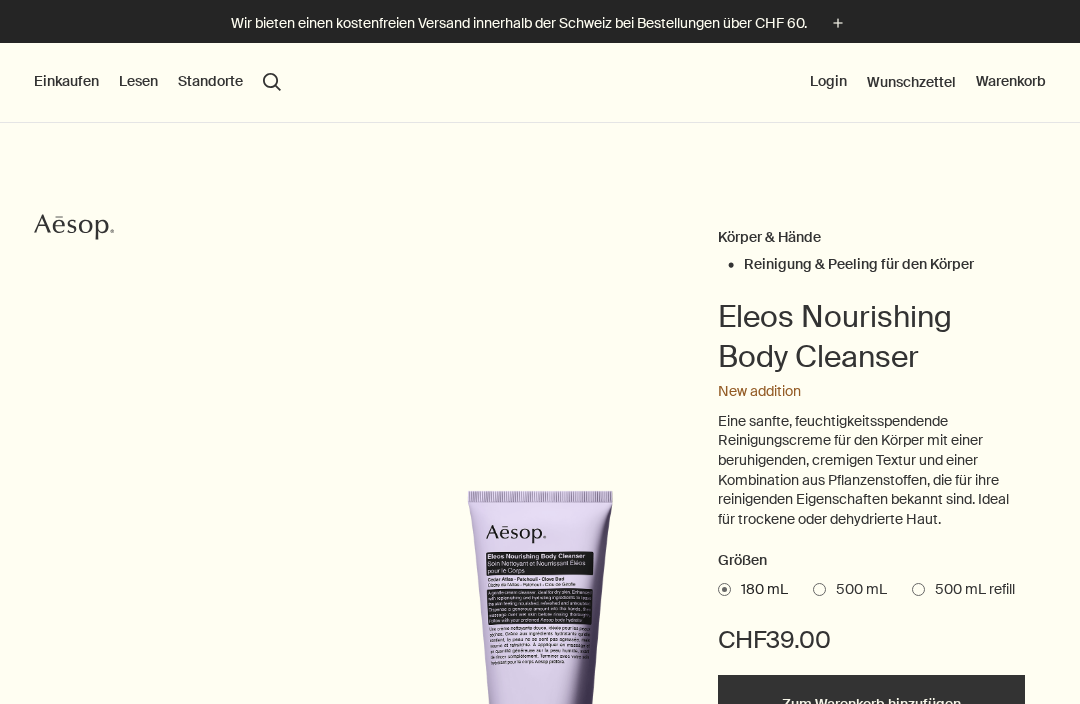 scroll, scrollTop: 0, scrollLeft: 0, axis: both 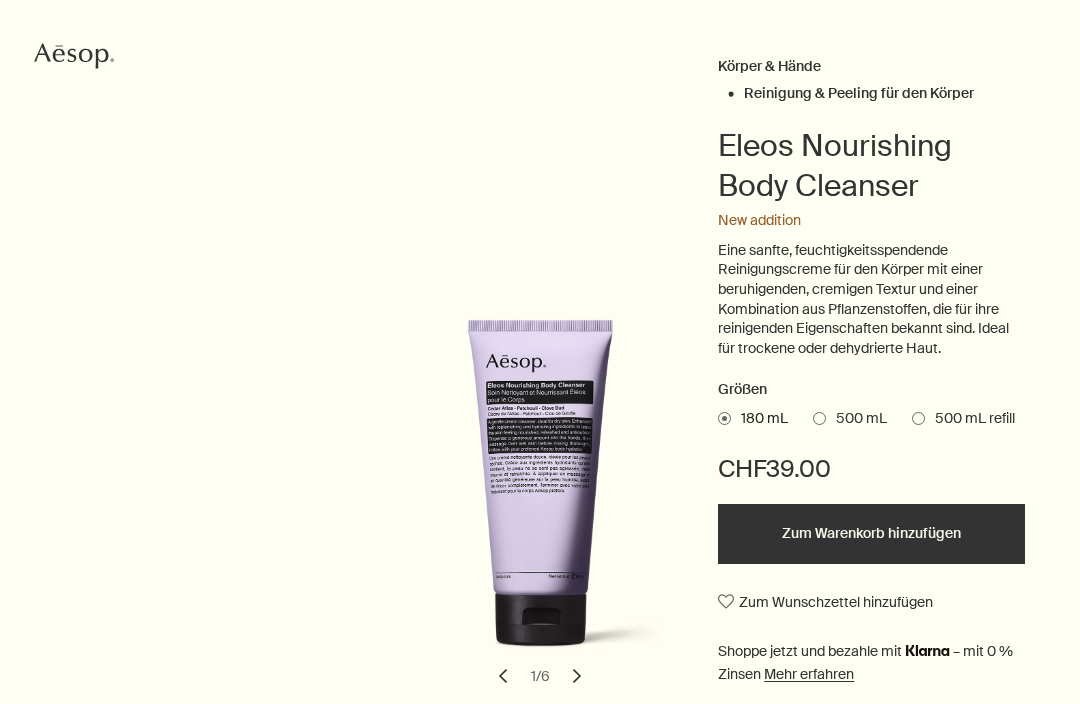 click at bounding box center [819, 418] 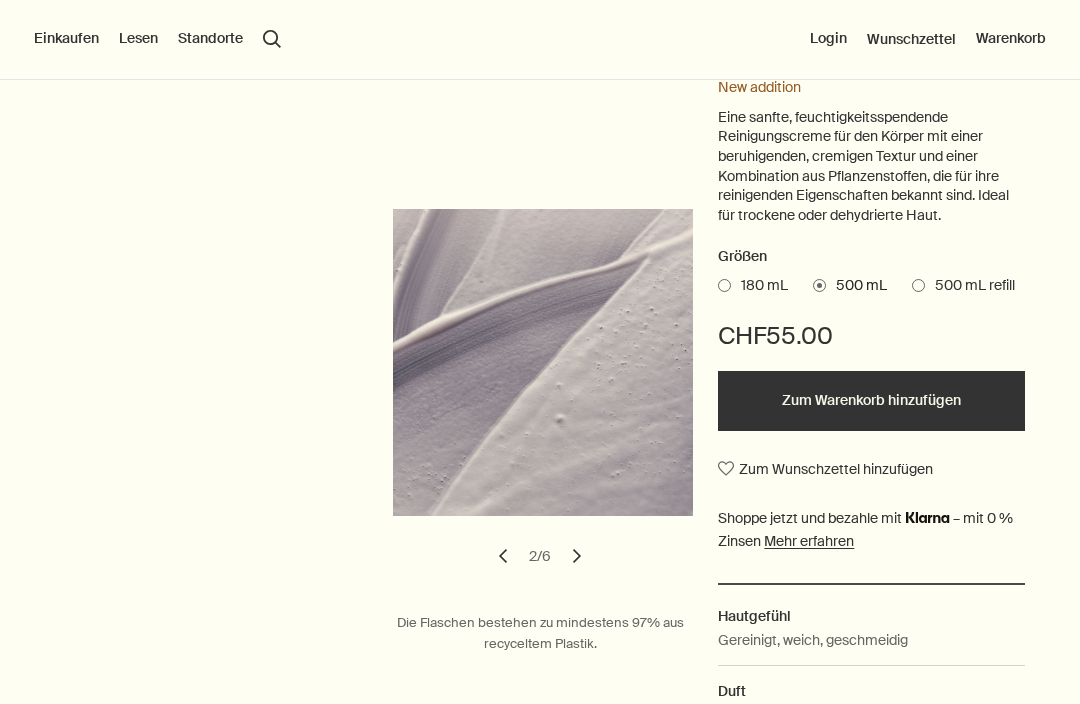scroll, scrollTop: 302, scrollLeft: 0, axis: vertical 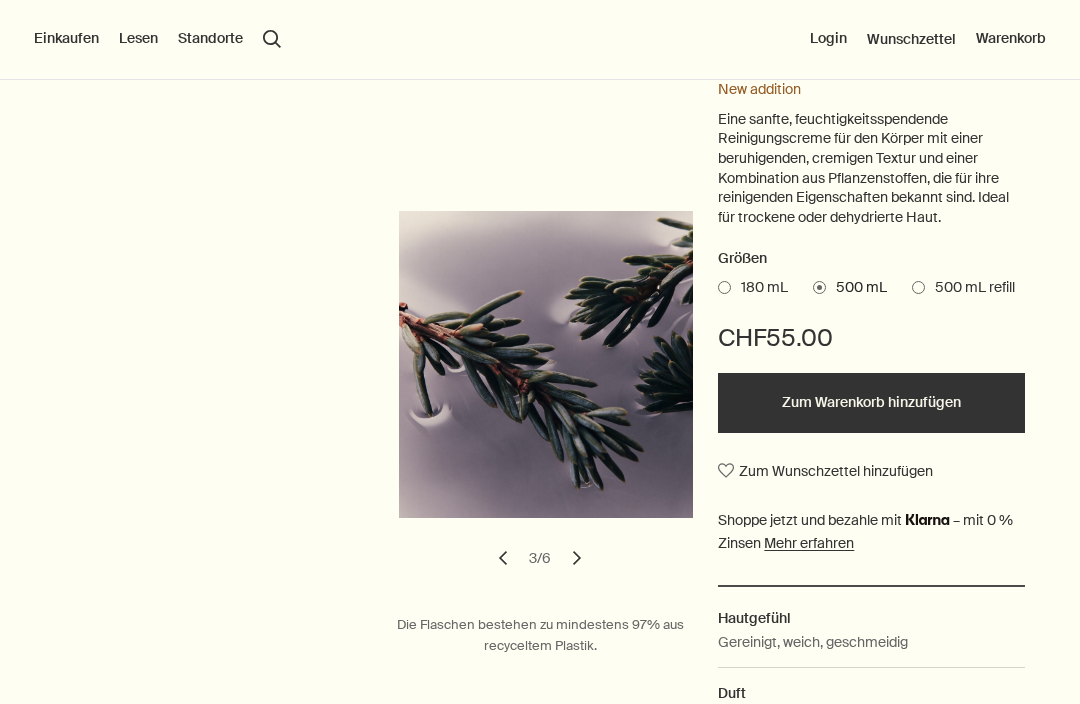 click on "chevron" at bounding box center (577, 558) 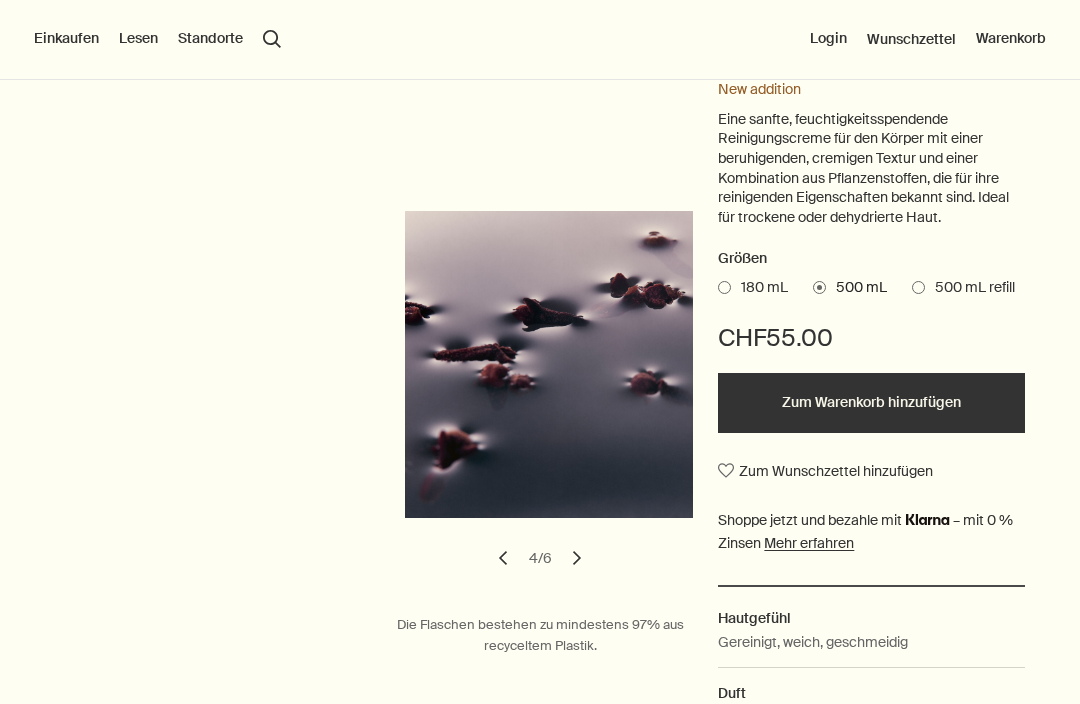 click on "chevron" at bounding box center [577, 558] 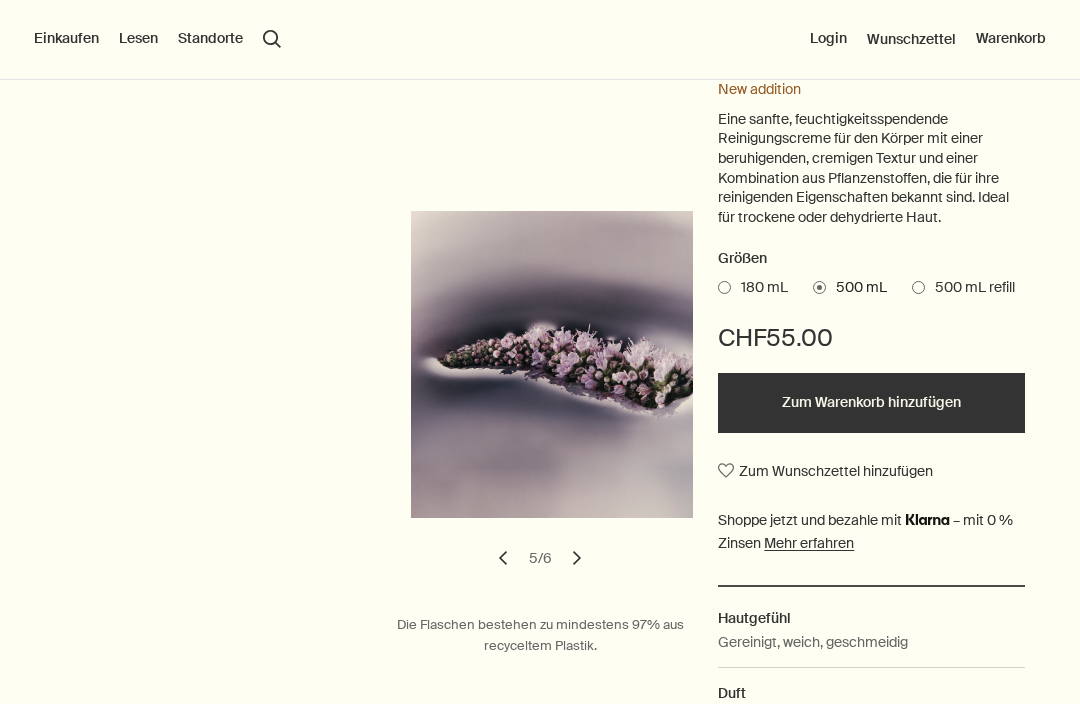 click on "Zum Warenkorb hinzufügen" at bounding box center [871, 403] 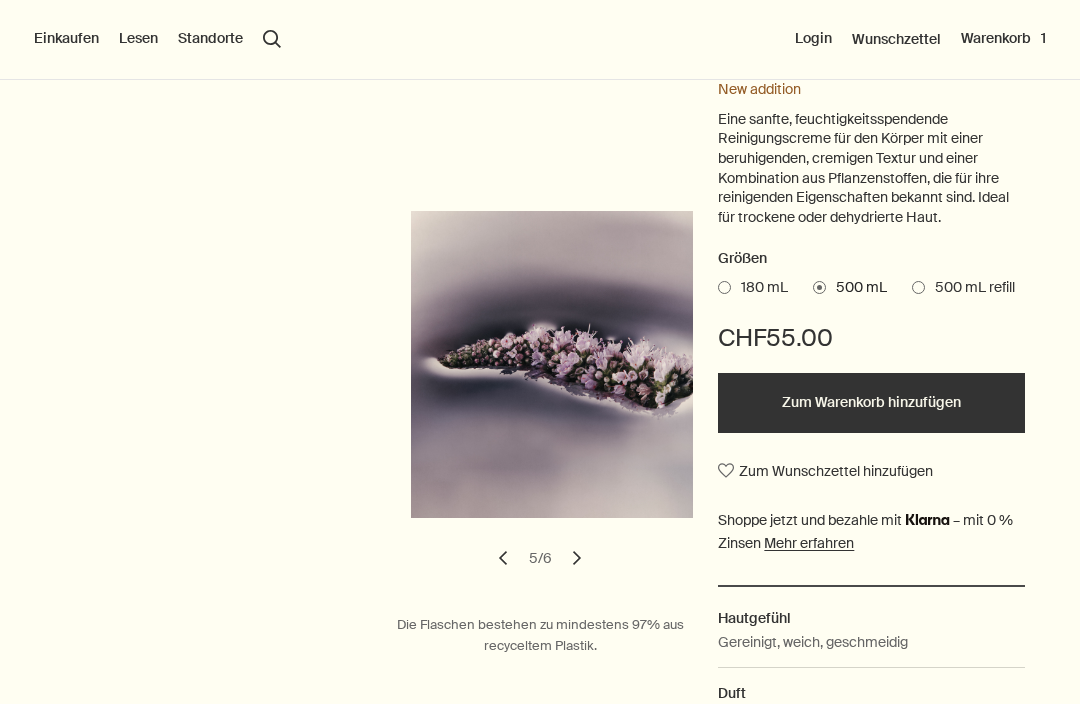 click at bounding box center [918, 287] 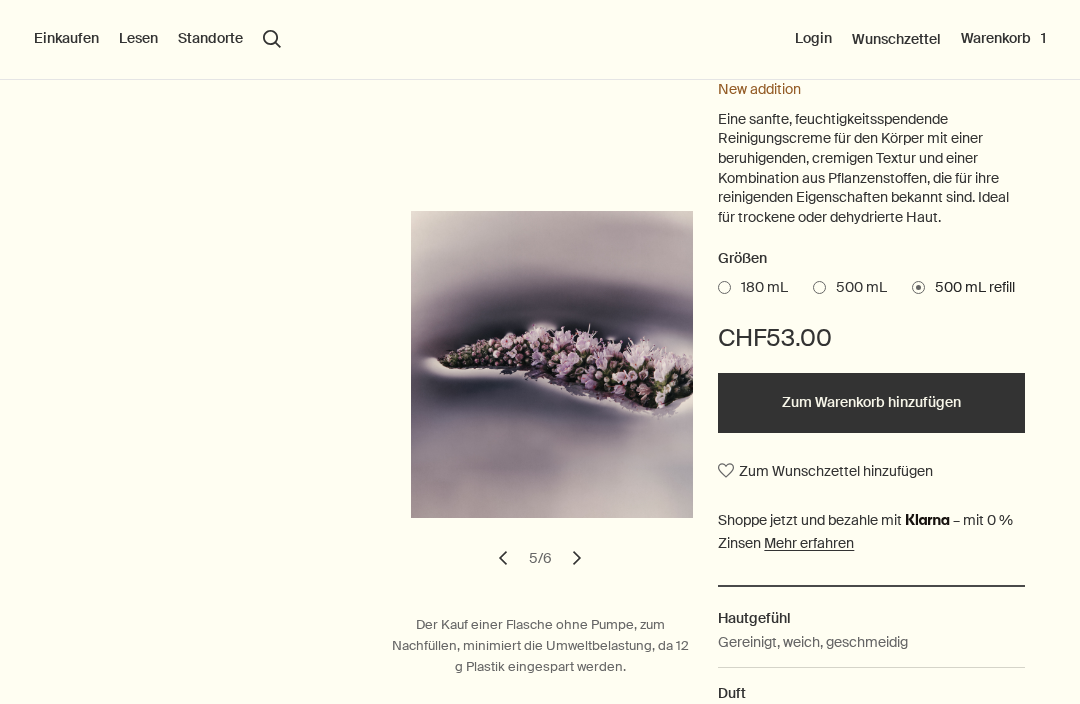 click on "Zum Warenkorb hinzugefügt Zum Warenkorb hinzufügen" at bounding box center [871, 403] 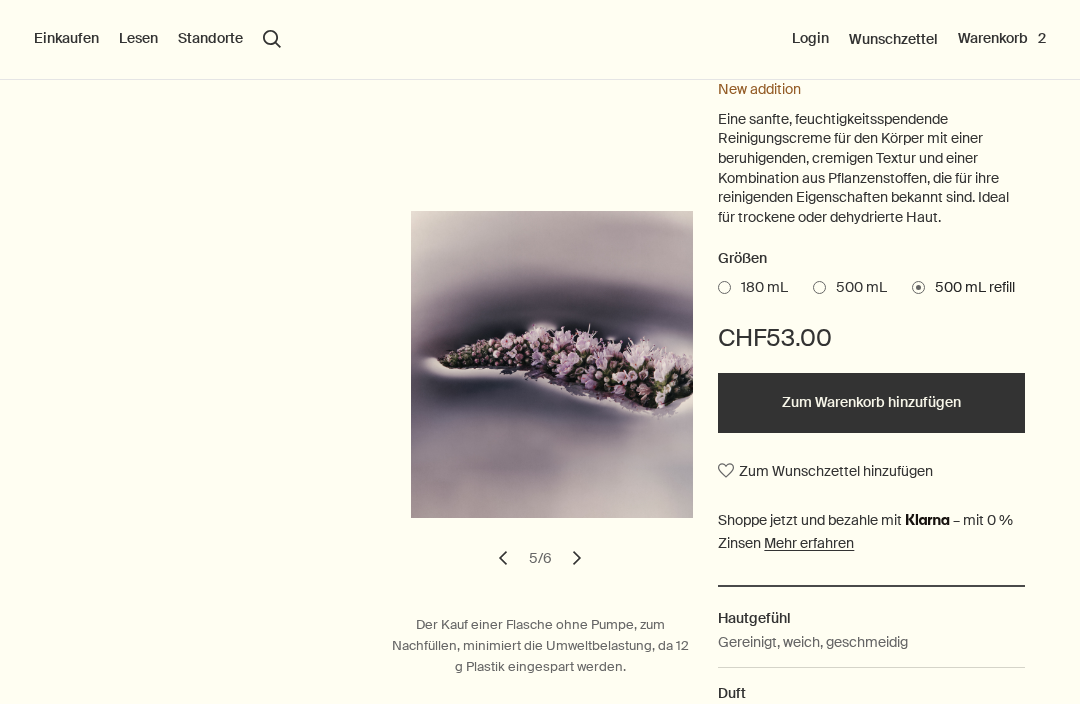click at bounding box center (819, 287) 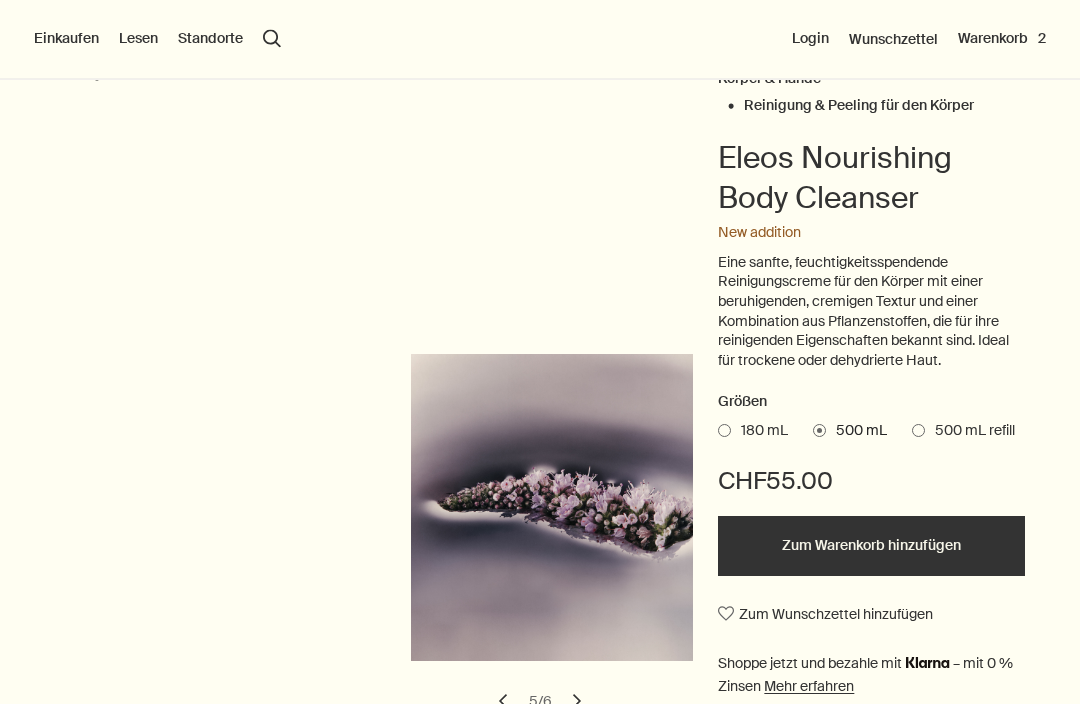 scroll, scrollTop: 0, scrollLeft: 0, axis: both 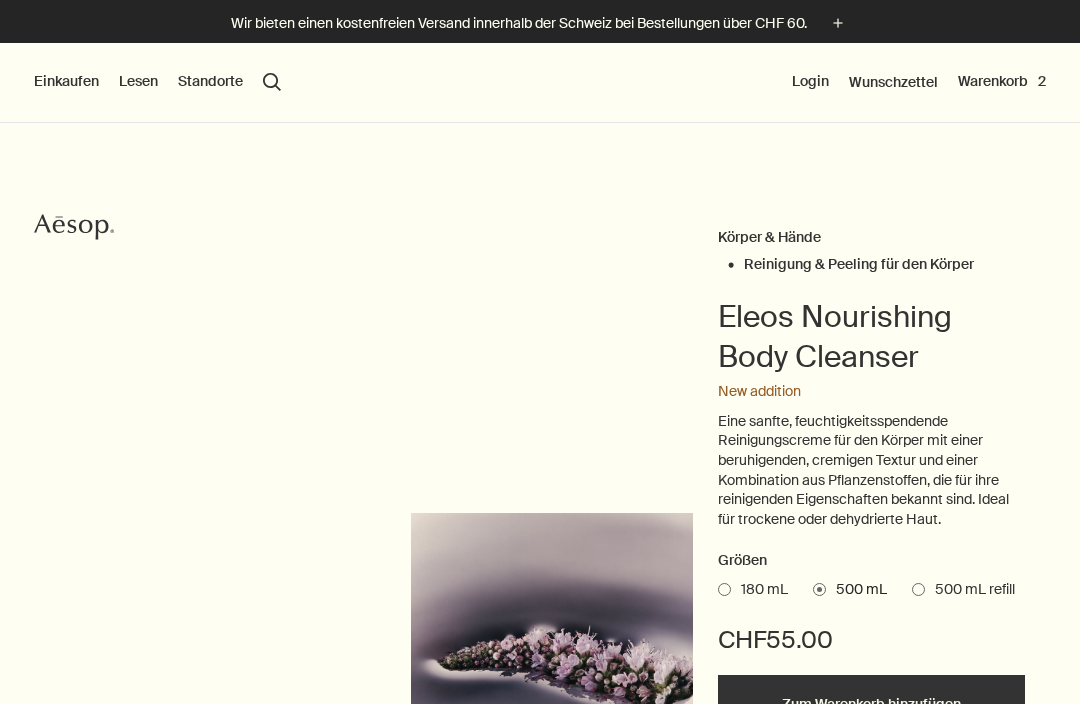 click on "Einkaufen" at bounding box center (66, 82) 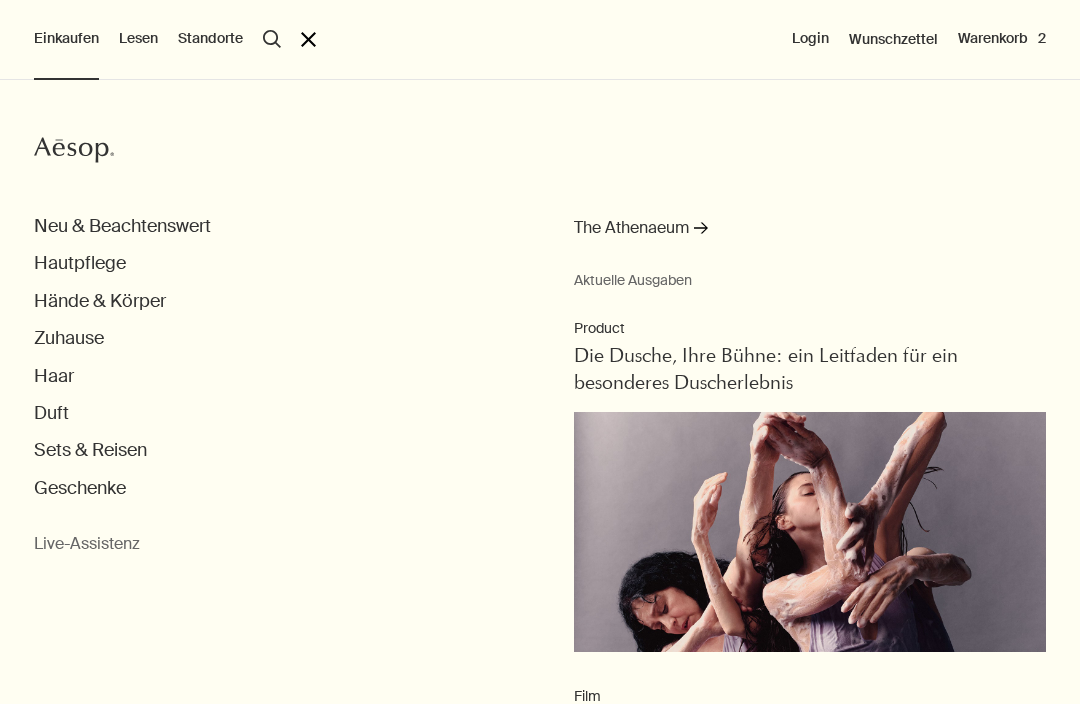 click on "Hände & Körper" at bounding box center [100, 301] 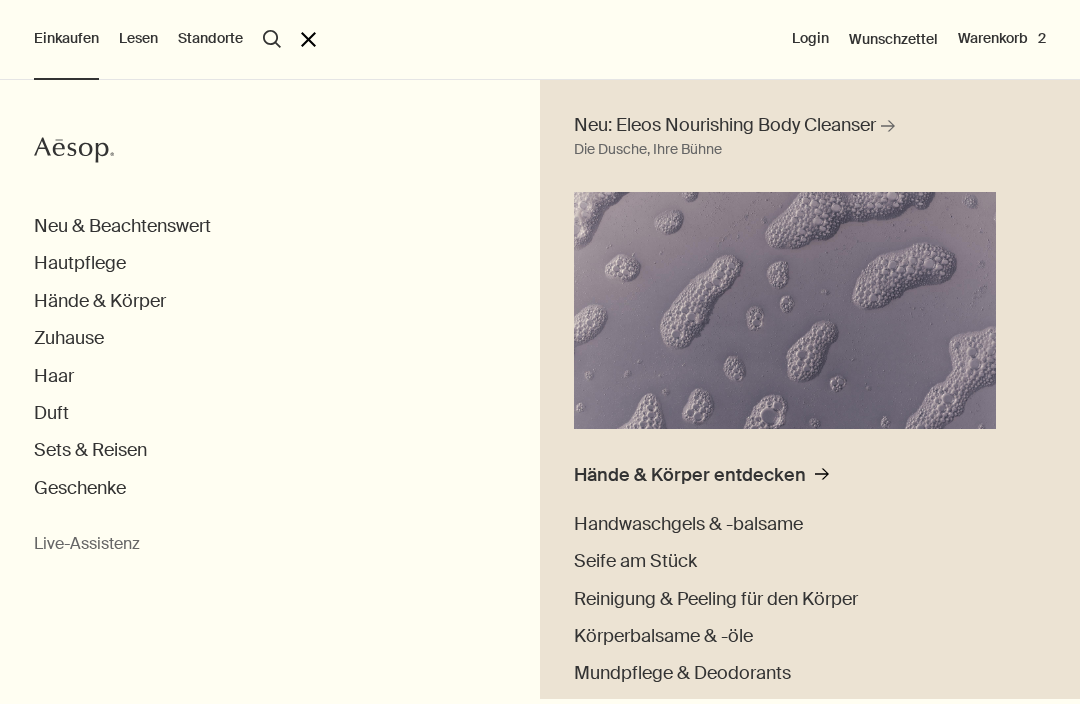 scroll, scrollTop: 155, scrollLeft: 0, axis: vertical 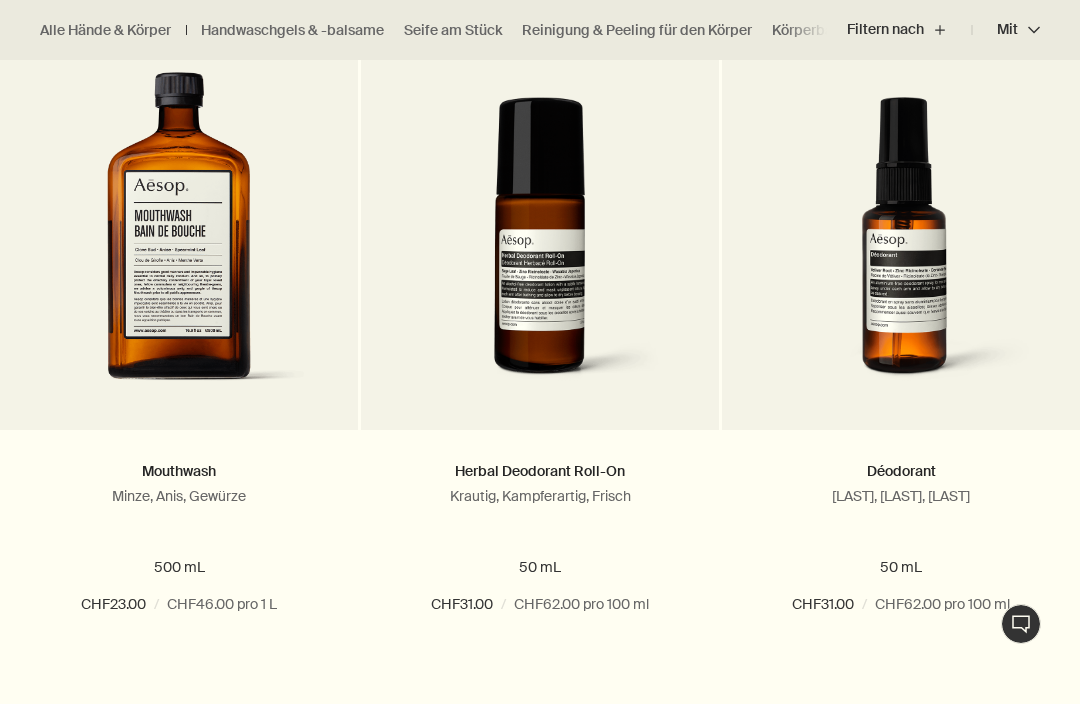 click on "Hinzufügen Zum Warenkorb hinzufügen" at bounding box center (540, 677) 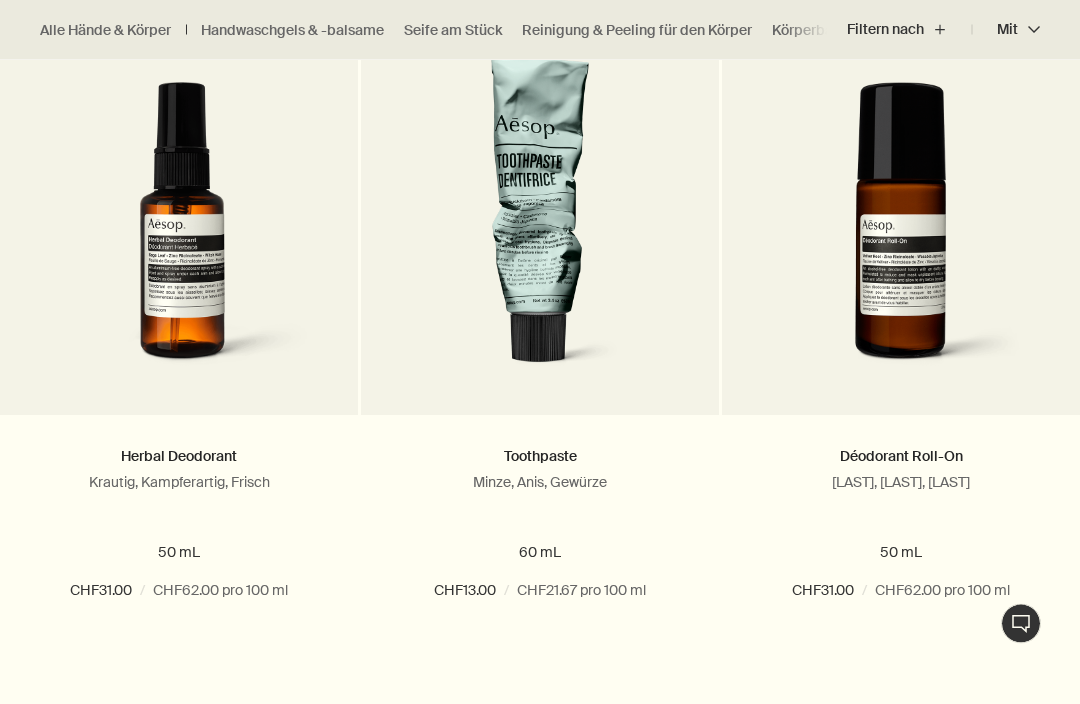 scroll, scrollTop: 1350, scrollLeft: 0, axis: vertical 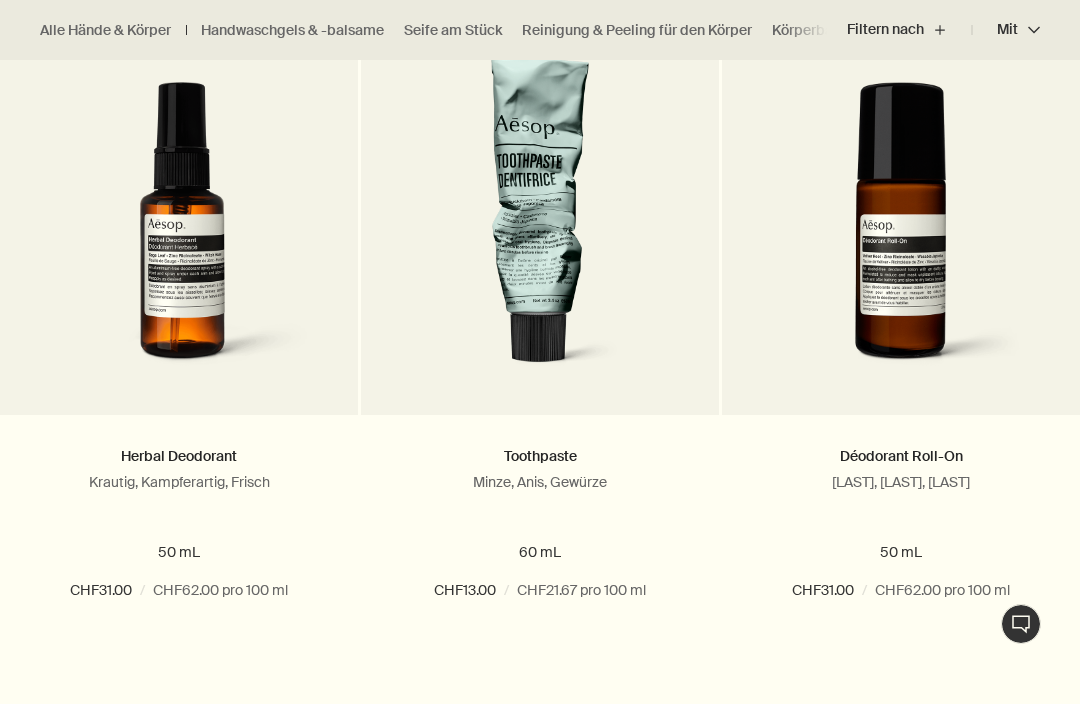 click at bounding box center (901, 233) 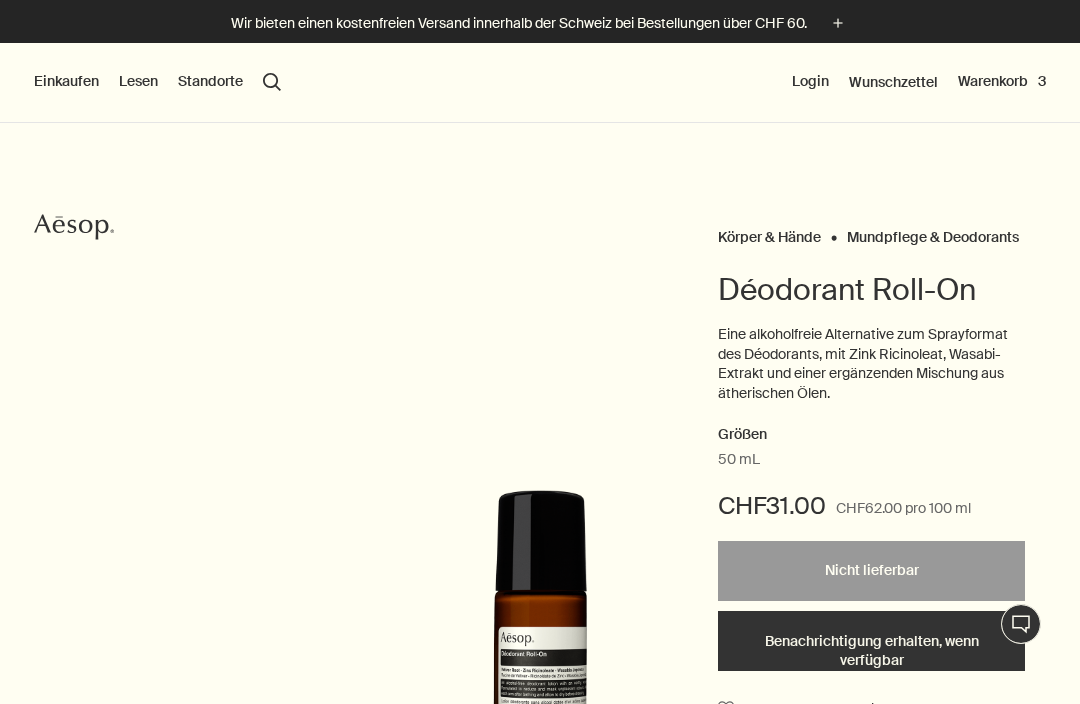 scroll, scrollTop: 0, scrollLeft: 0, axis: both 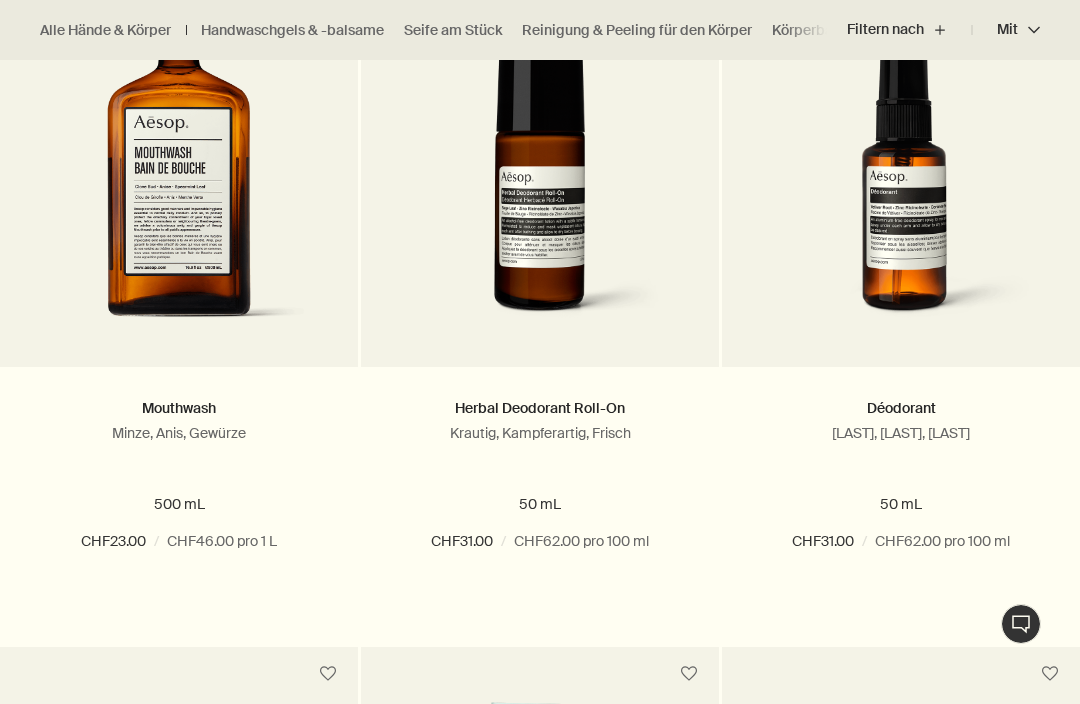 click on "Hinzufügen Zum Warenkorb hinzufügen" at bounding box center (540, 614) 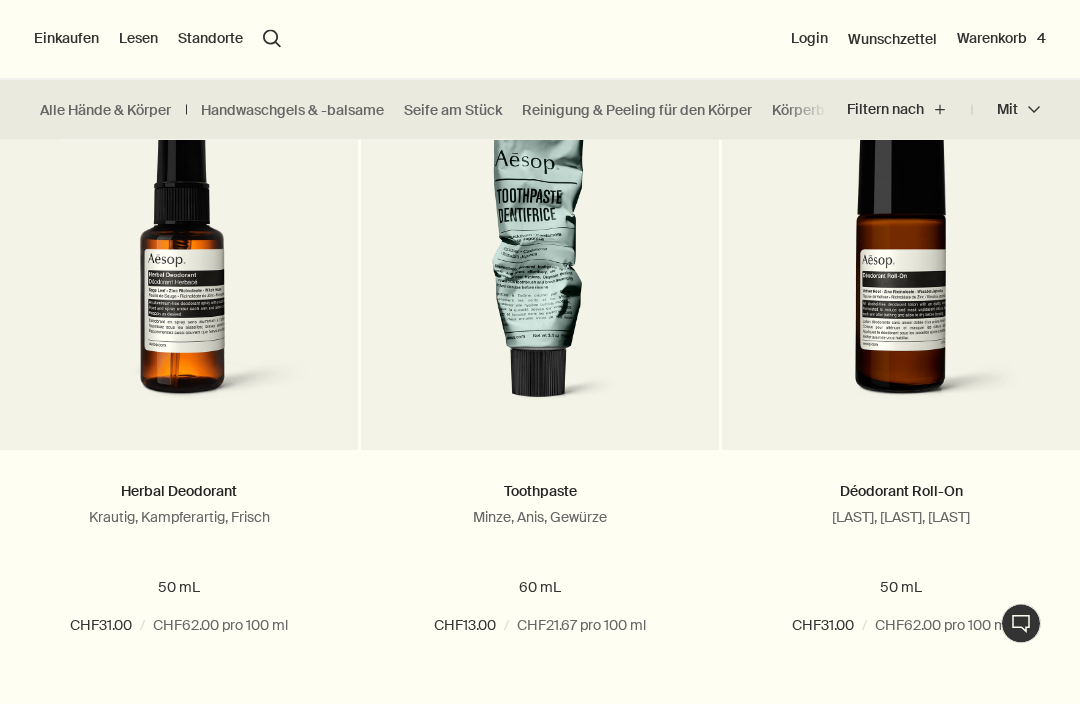 scroll, scrollTop: 1311, scrollLeft: 0, axis: vertical 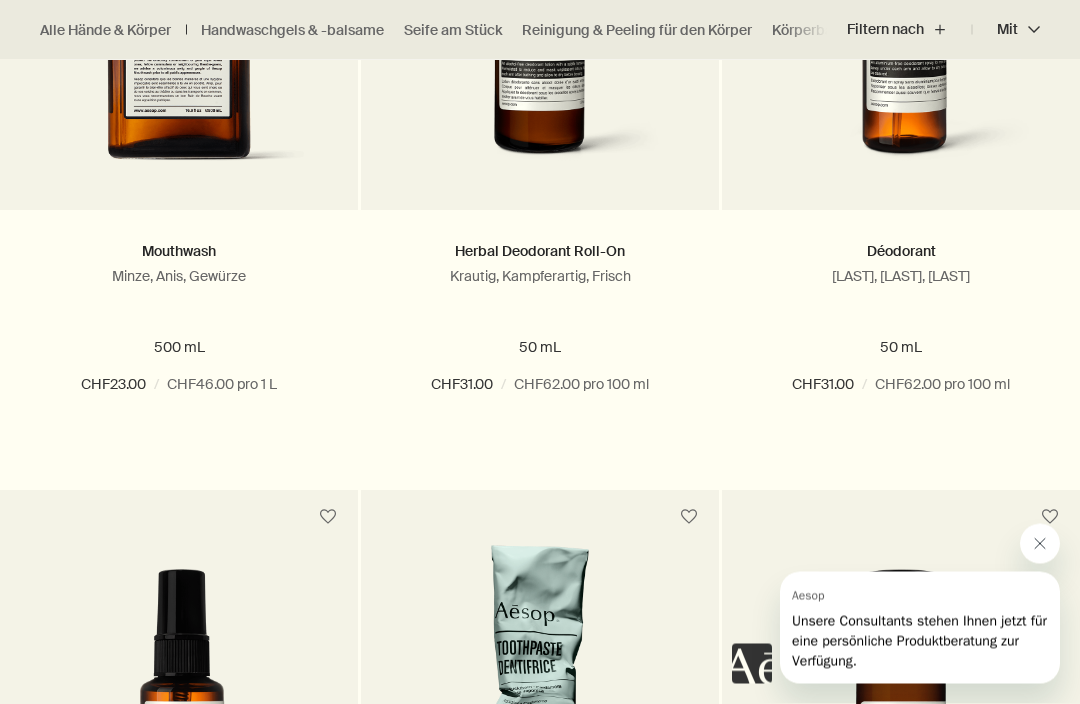 click on "Hinzufügen Zum Warenkorb hinzufügen" at bounding box center [901, 458] 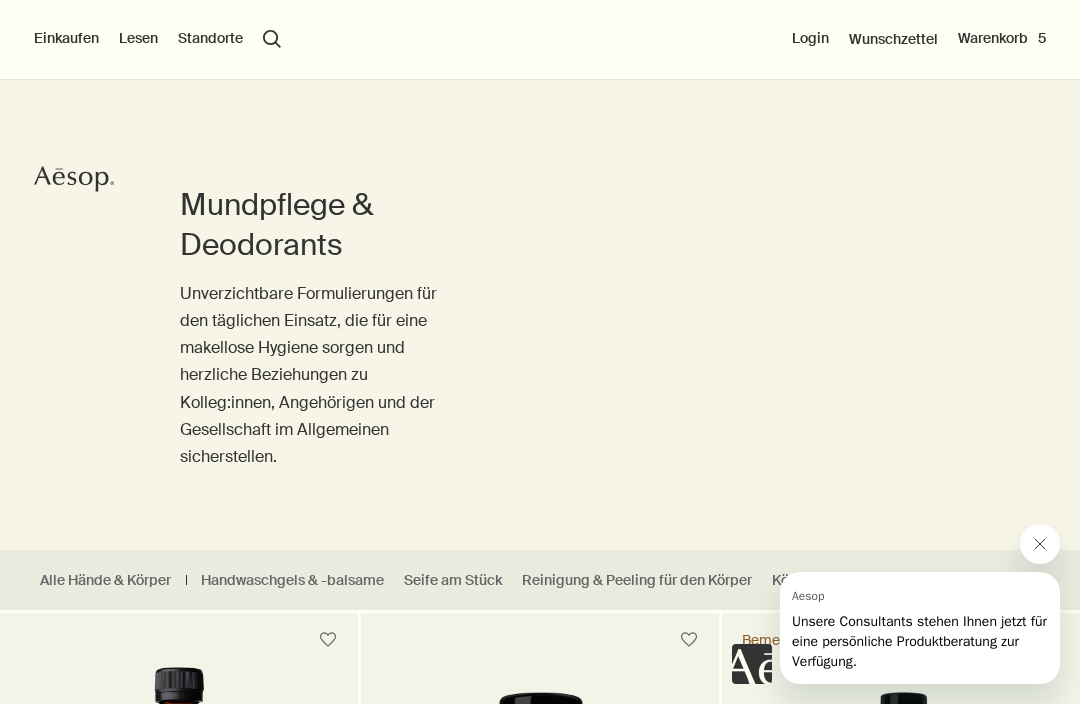 scroll, scrollTop: 0, scrollLeft: 0, axis: both 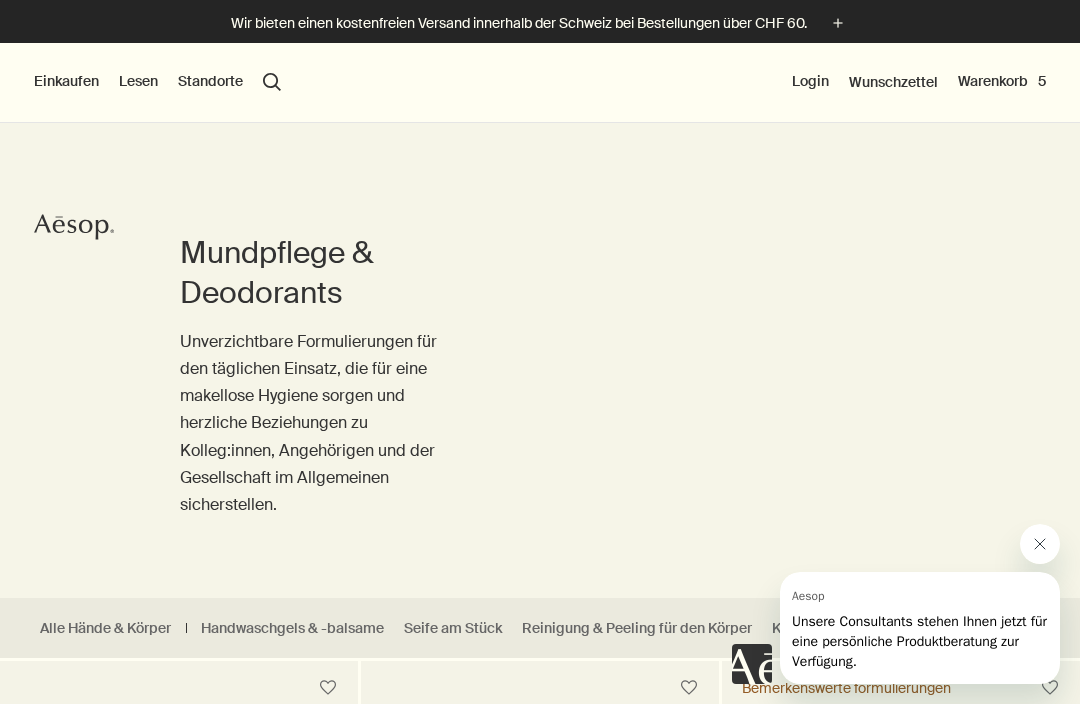 click on "Warenkorb 5" at bounding box center (1002, 82) 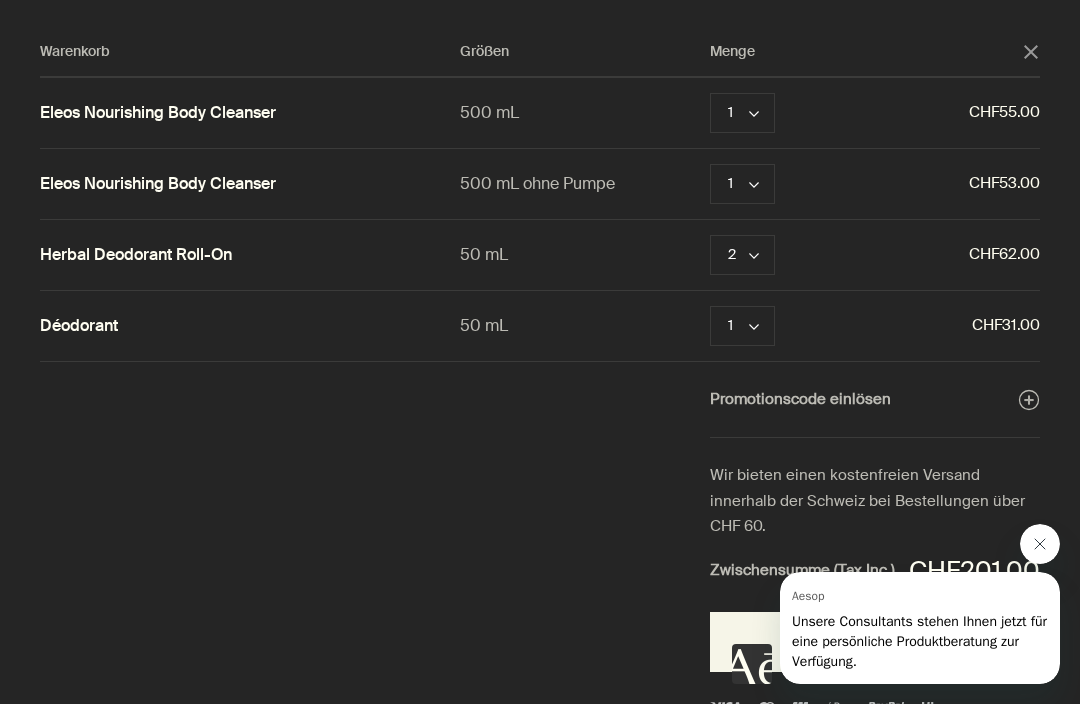 click 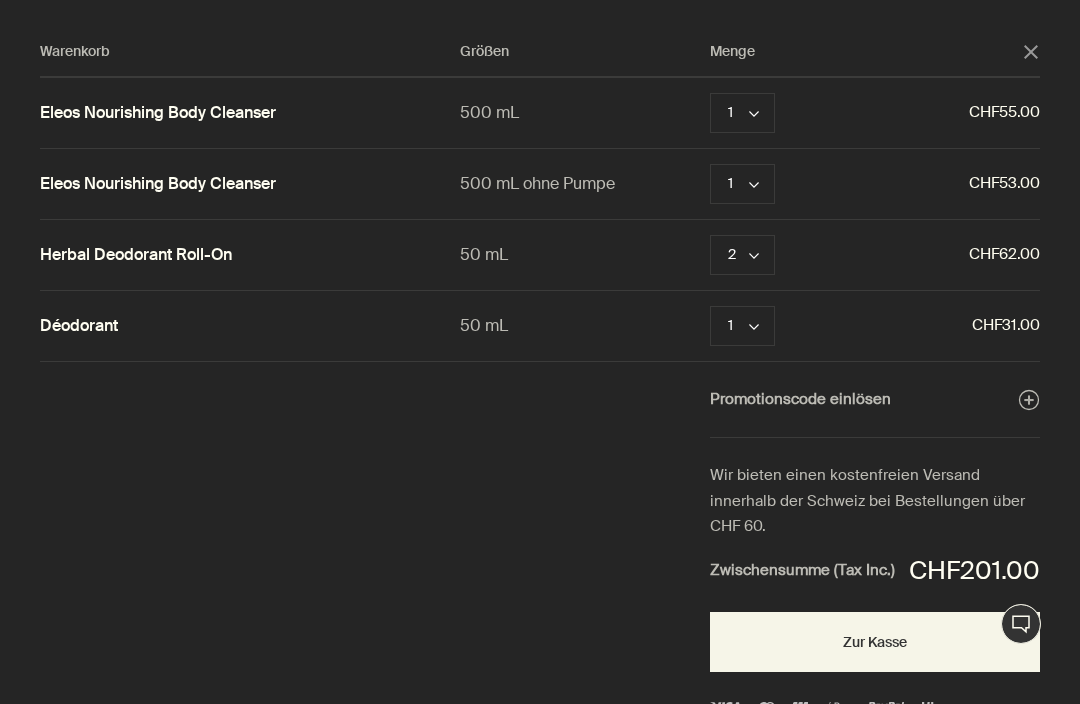 click on "Zur Kasse" at bounding box center [875, 642] 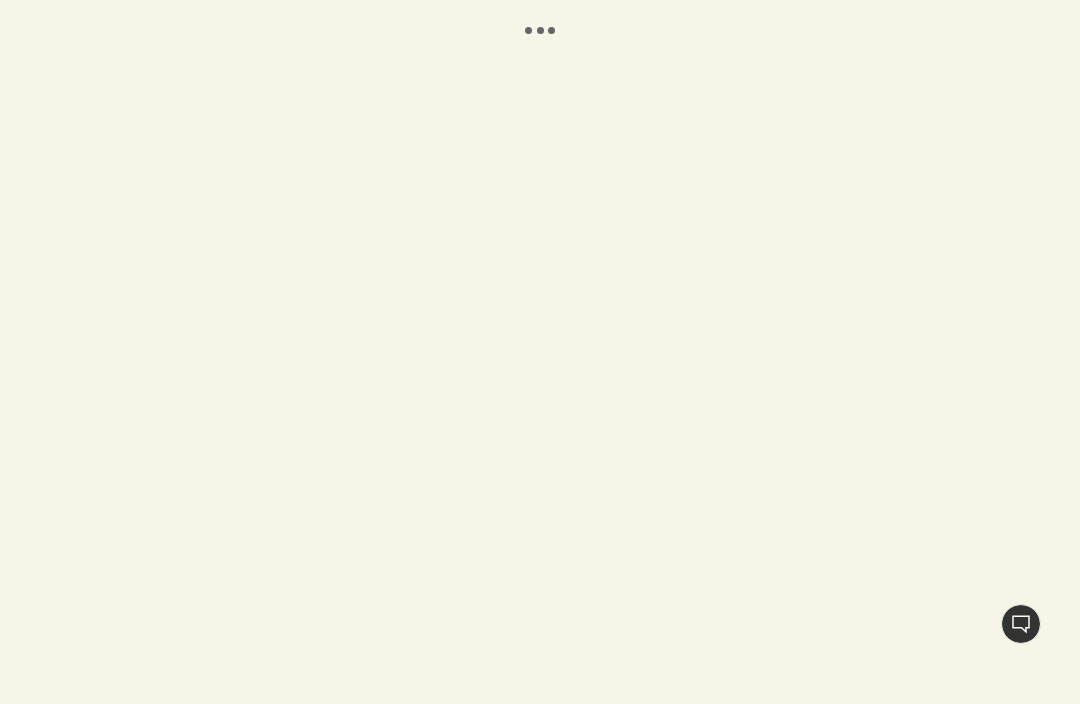 scroll, scrollTop: 0, scrollLeft: 0, axis: both 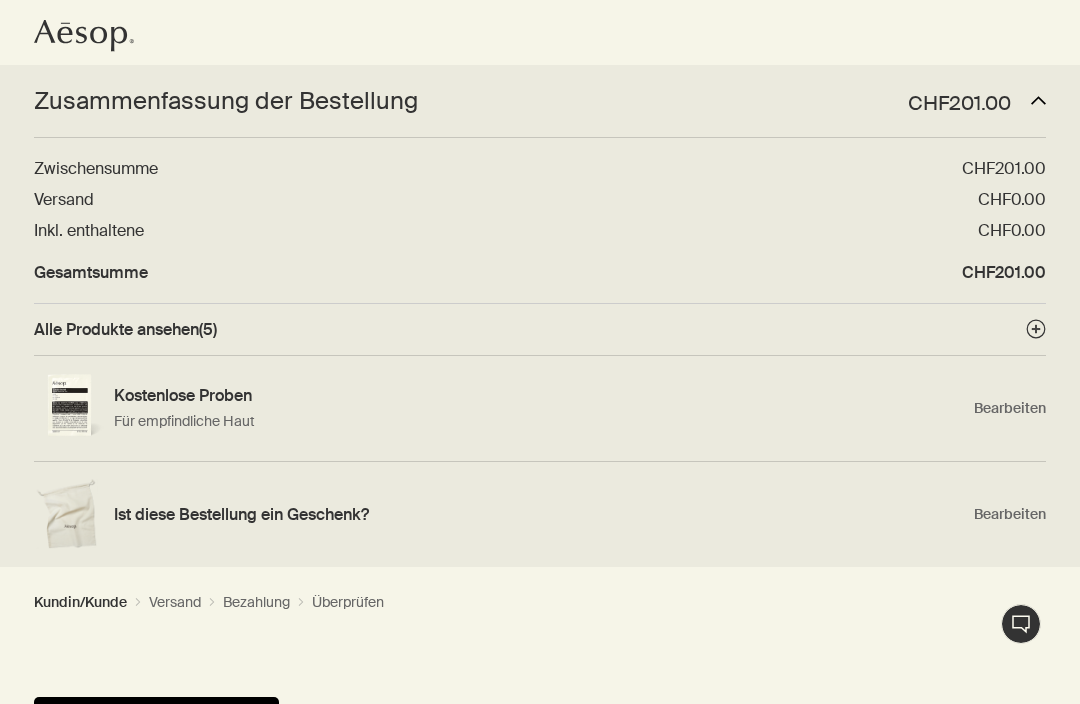 click on "Aesop logo" 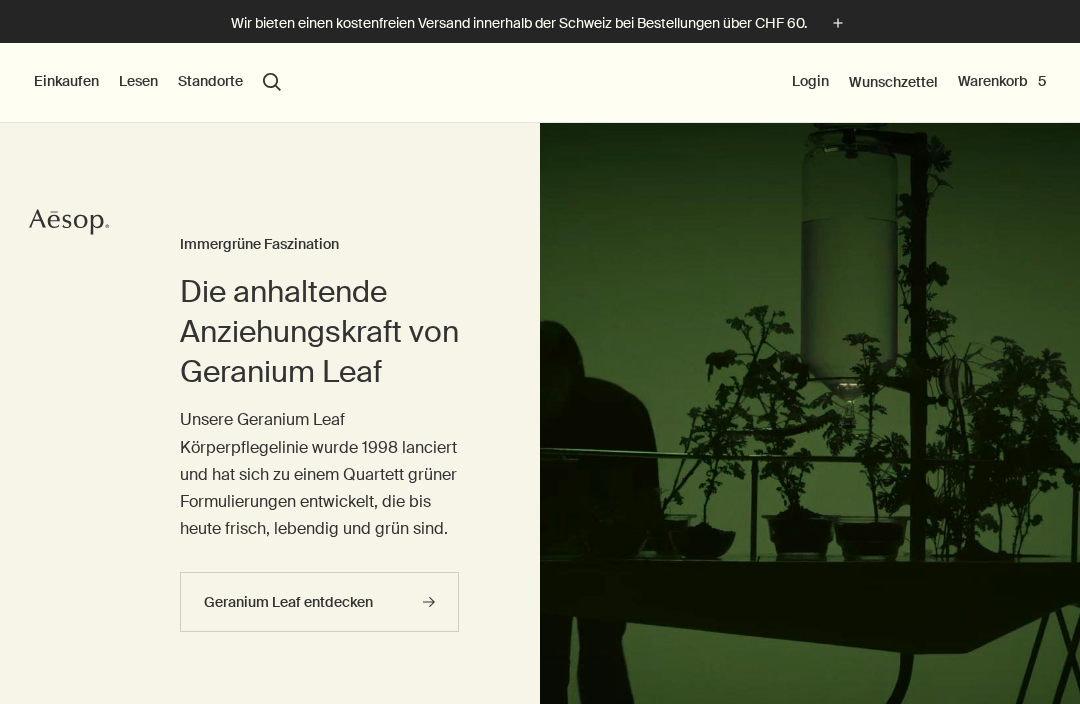 scroll, scrollTop: 0, scrollLeft: 0, axis: both 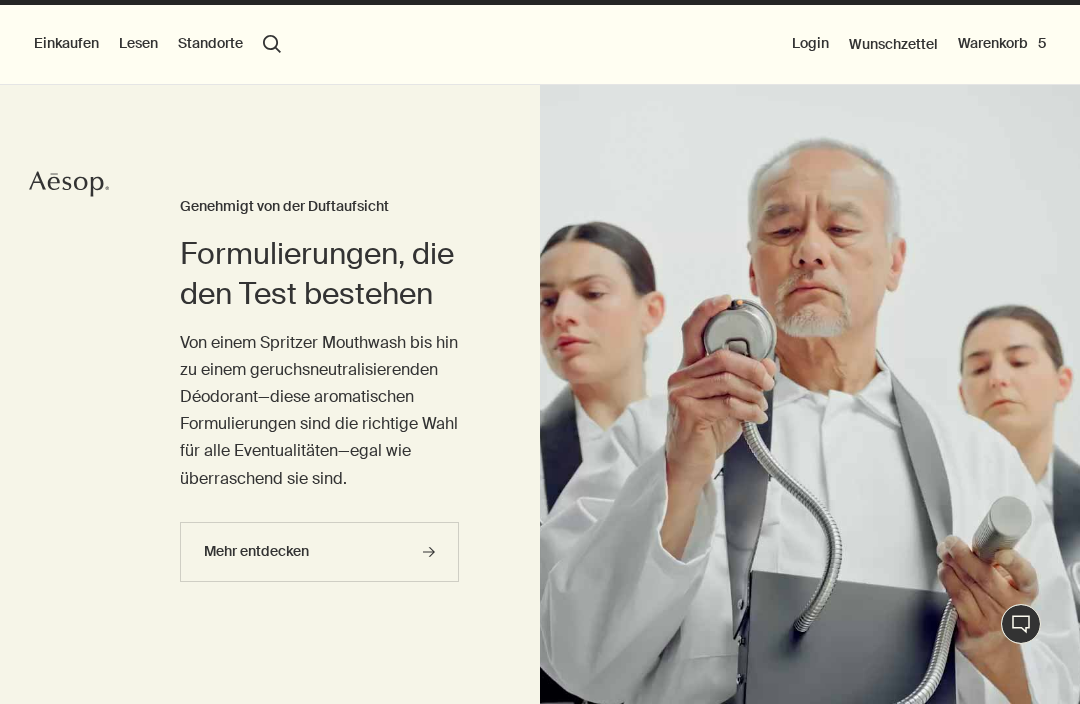 click on "Einkaufen Neu & Beachtenswert Hautpflege Hände & Körper Zuhause Haar Duft Sets & Reisen Geschenke Live-Assistenz Lesen Über Unsere Geschichte Karriere Die Aesop Foundation Hilfe   rightUpArrow Philosophie Design Produkte Standorte search Suchen Login Wunschzettel Warenkorb 5" at bounding box center [540, 45] 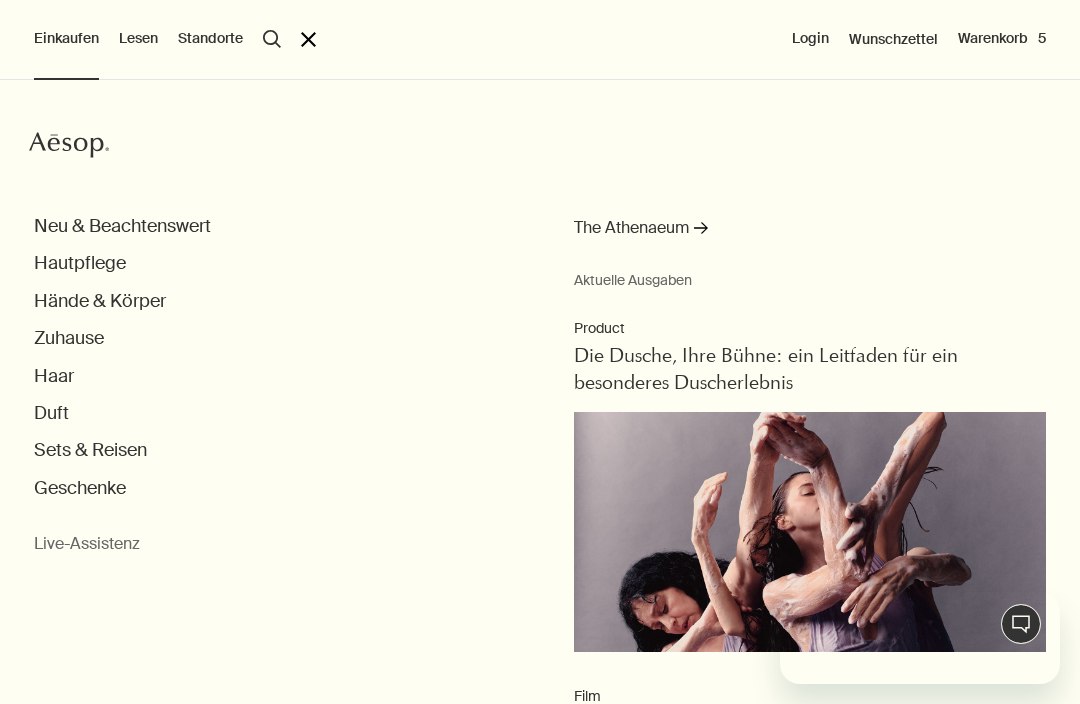 click on "Hände & Körper" at bounding box center (100, 301) 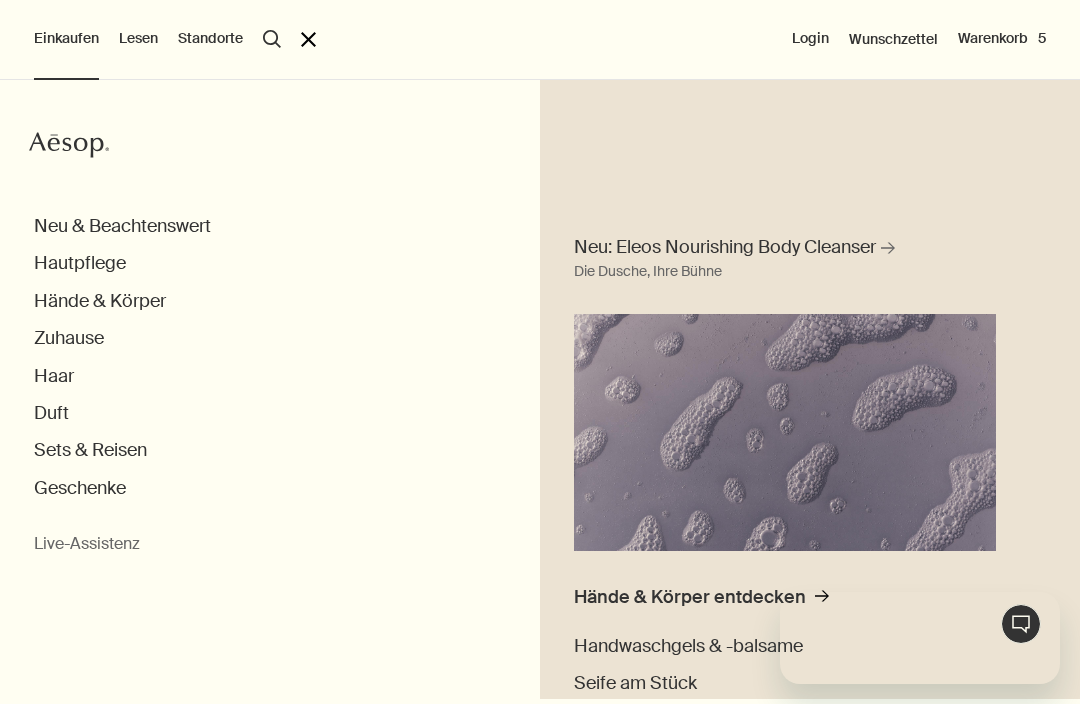 scroll, scrollTop: 0, scrollLeft: 0, axis: both 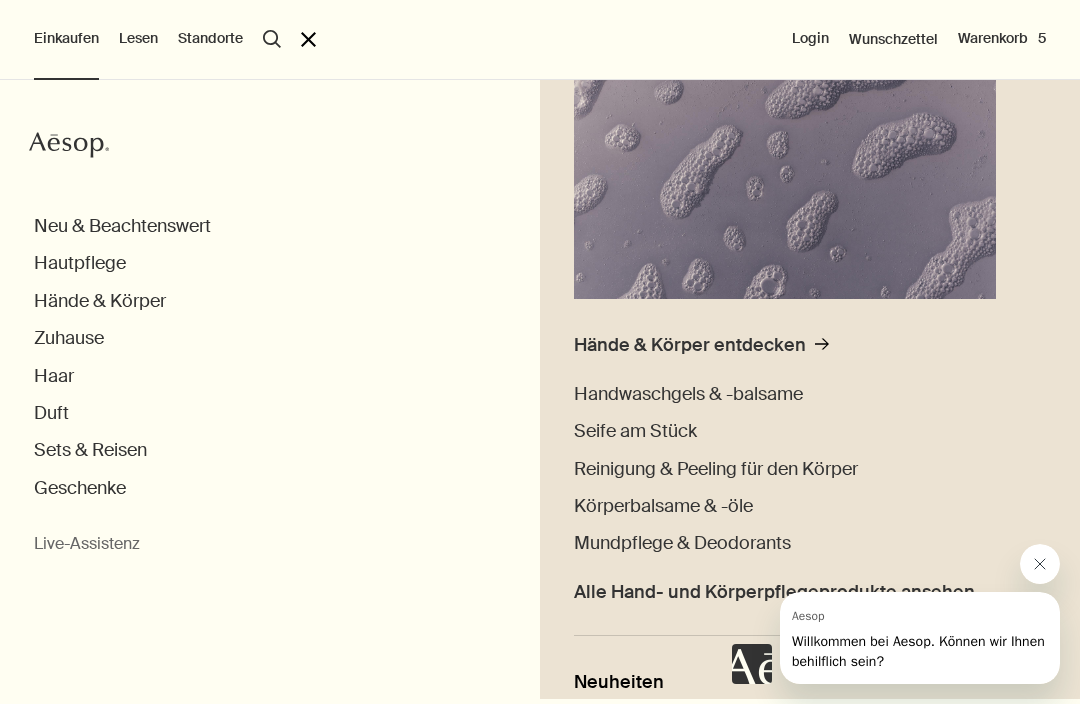 click on "Reinigung & Peeling für den Körper" at bounding box center [716, 469] 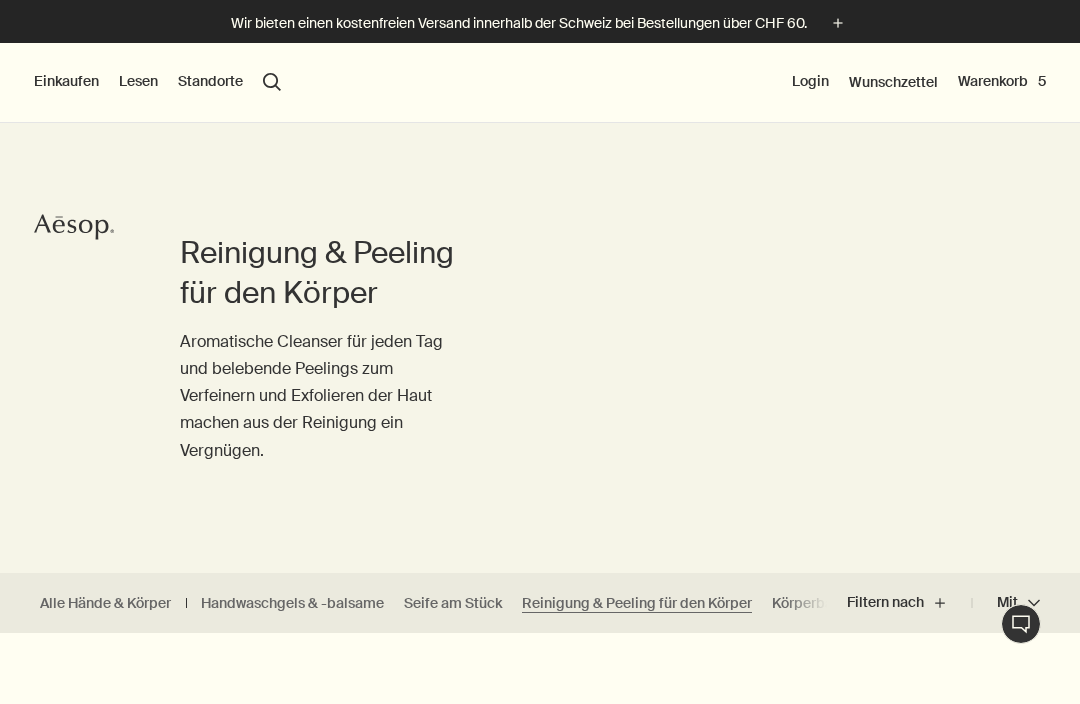 scroll, scrollTop: 0, scrollLeft: 0, axis: both 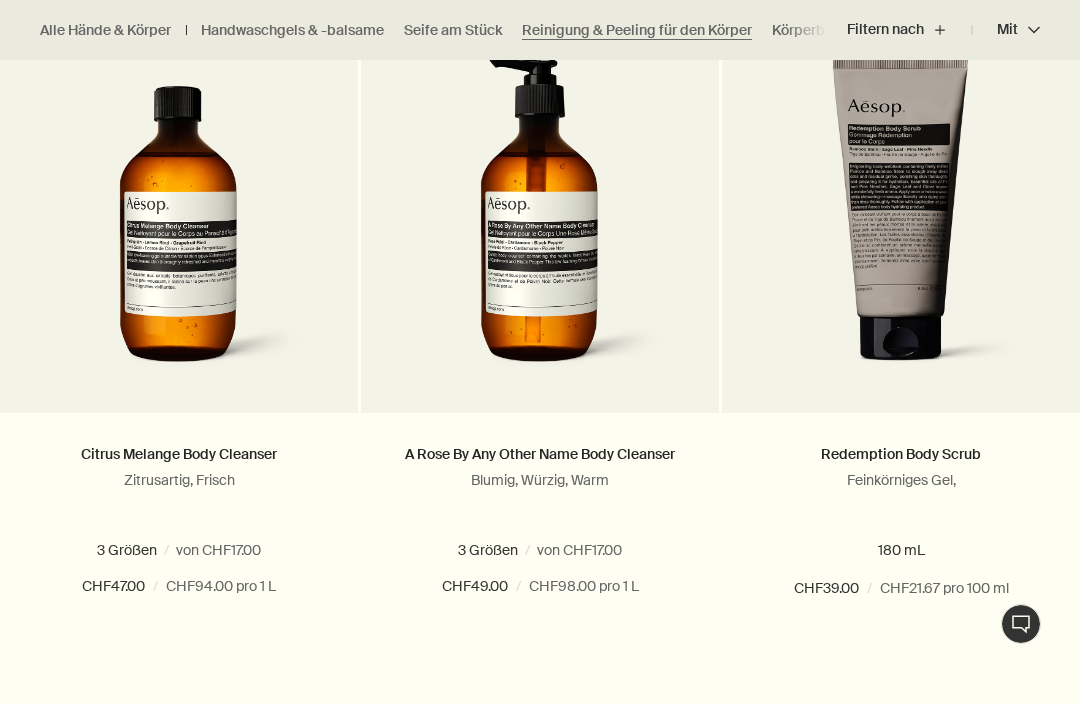 click on "Hinzufügen Zum Warenkorb hinzufügen" at bounding box center (179, 661) 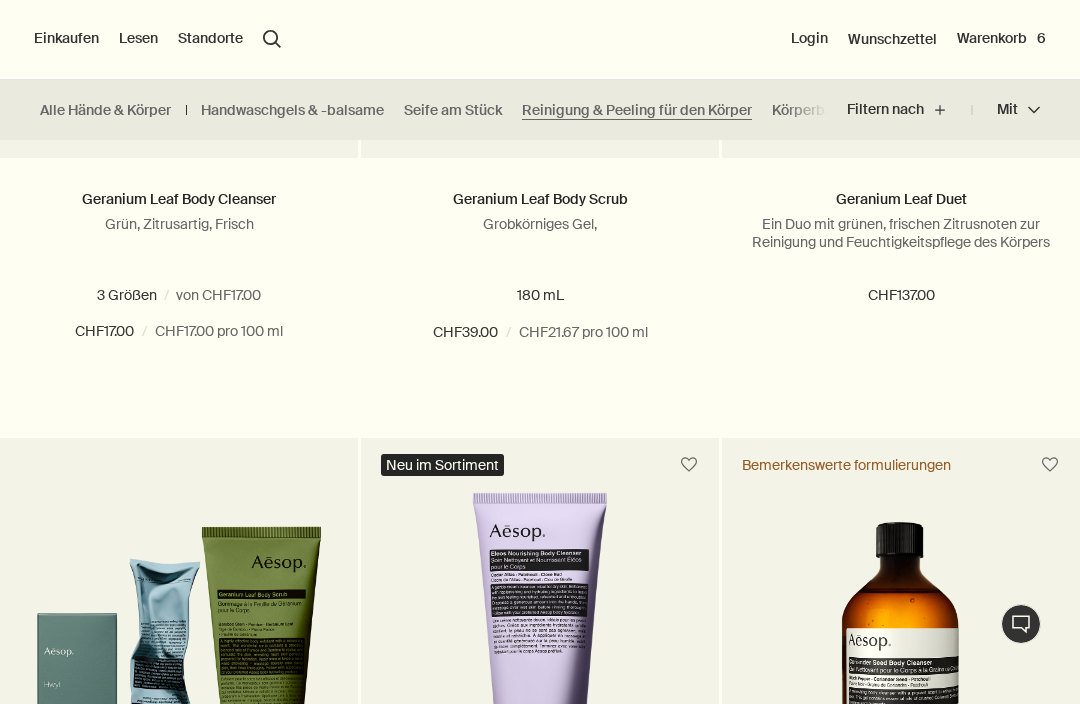 scroll, scrollTop: 865, scrollLeft: 0, axis: vertical 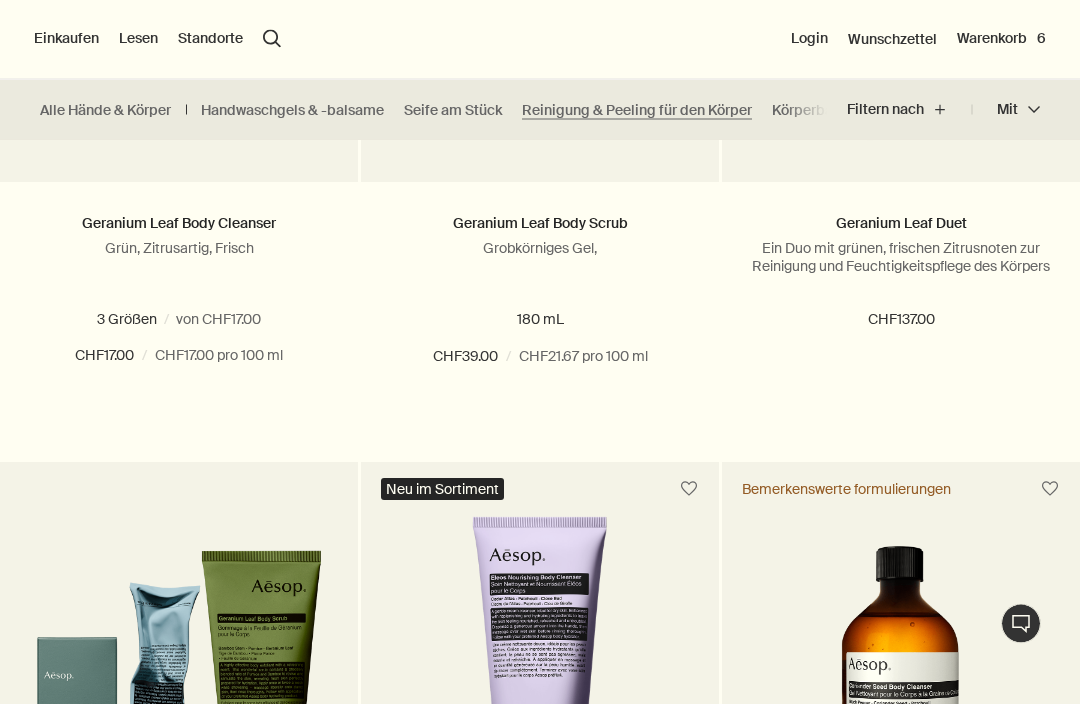 click on "Warenkorb 6" at bounding box center [1001, 39] 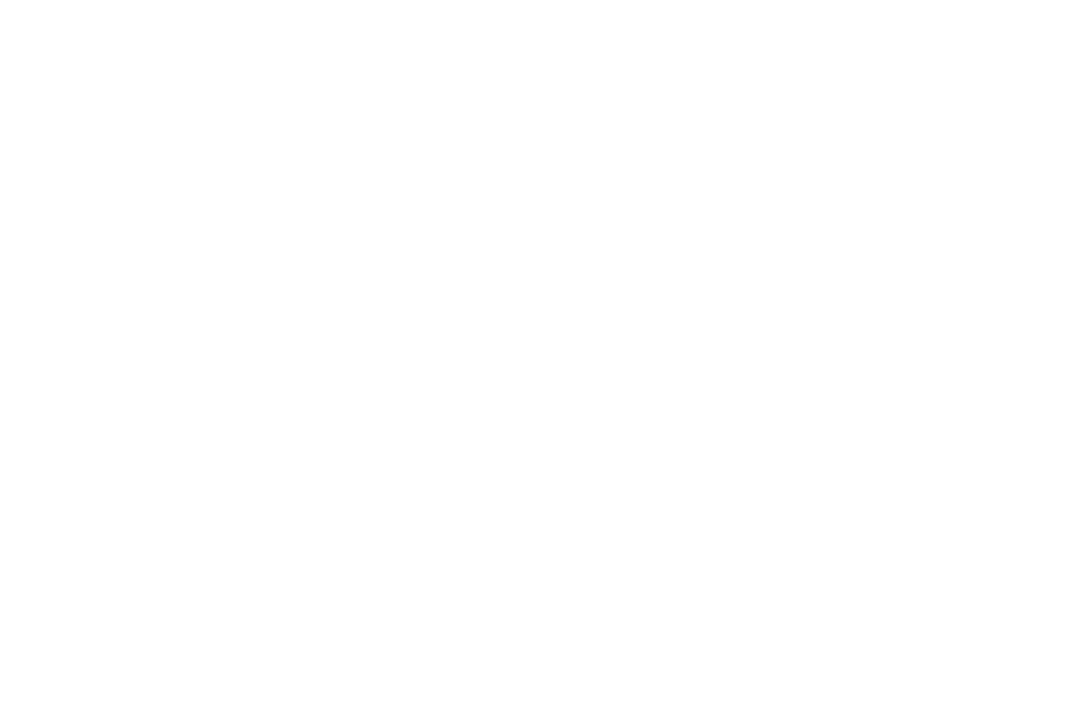 scroll, scrollTop: 0, scrollLeft: 0, axis: both 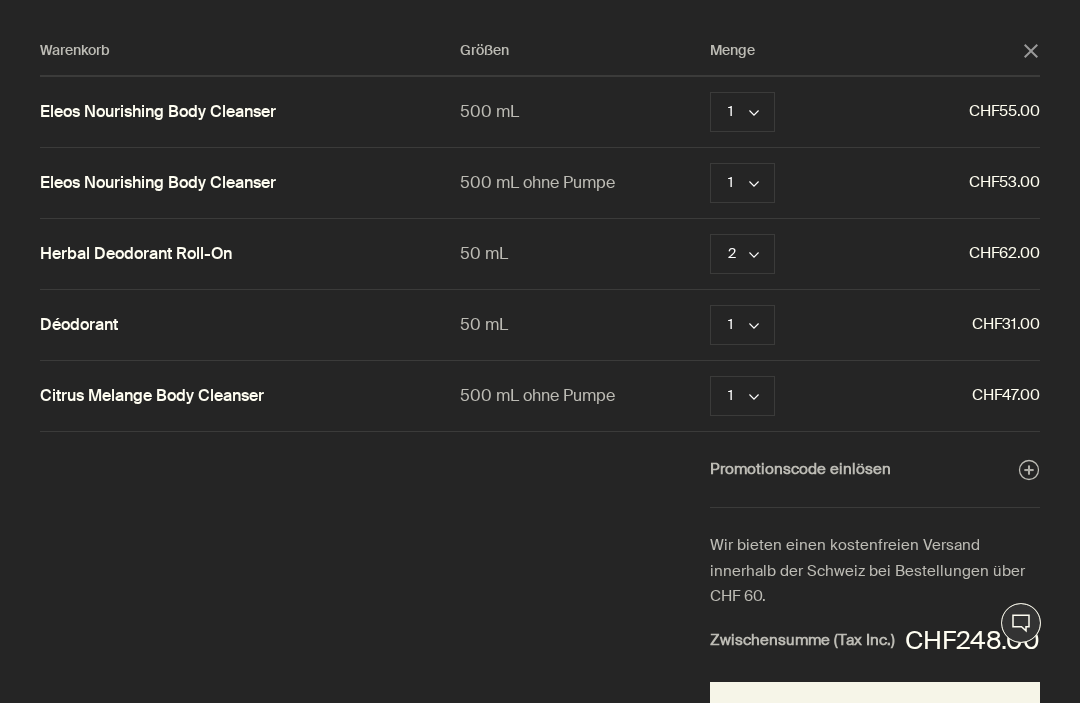 click on "Entfernen" at bounding box center (837, 184) 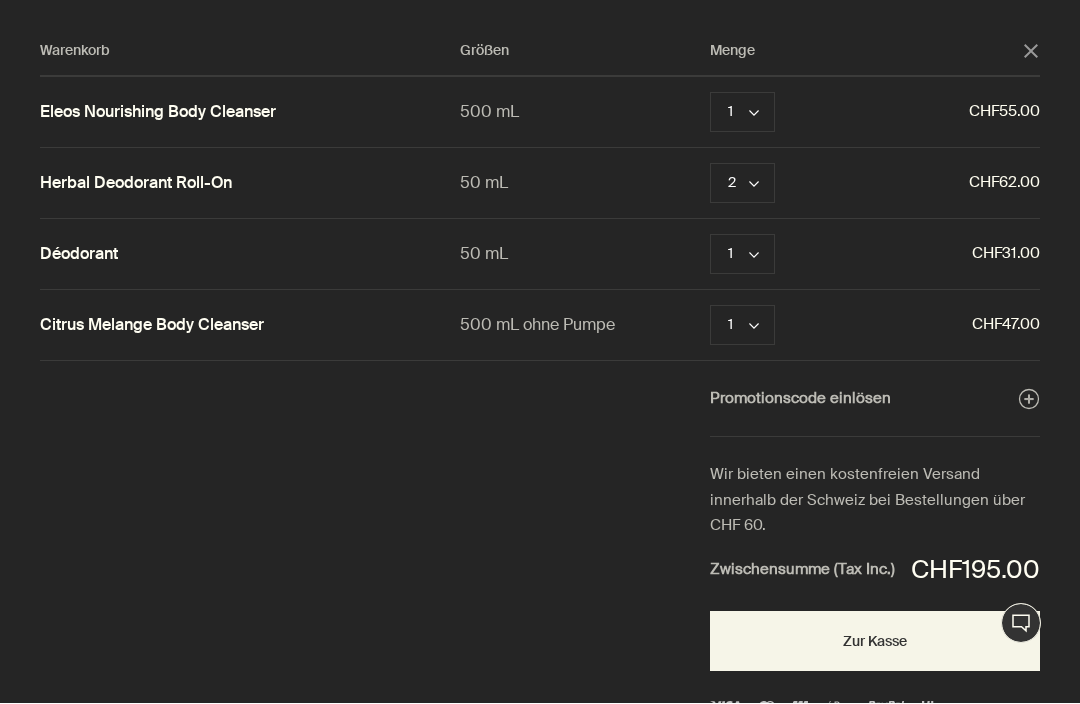 click on "Zur Kasse" at bounding box center (875, 642) 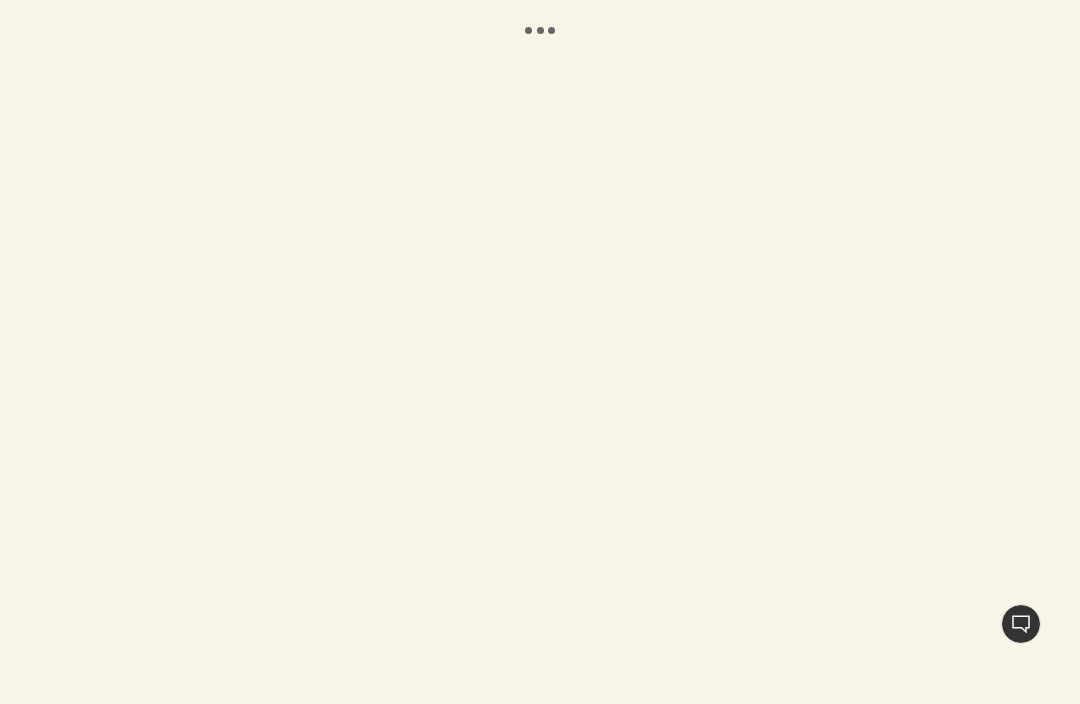 scroll, scrollTop: 0, scrollLeft: 0, axis: both 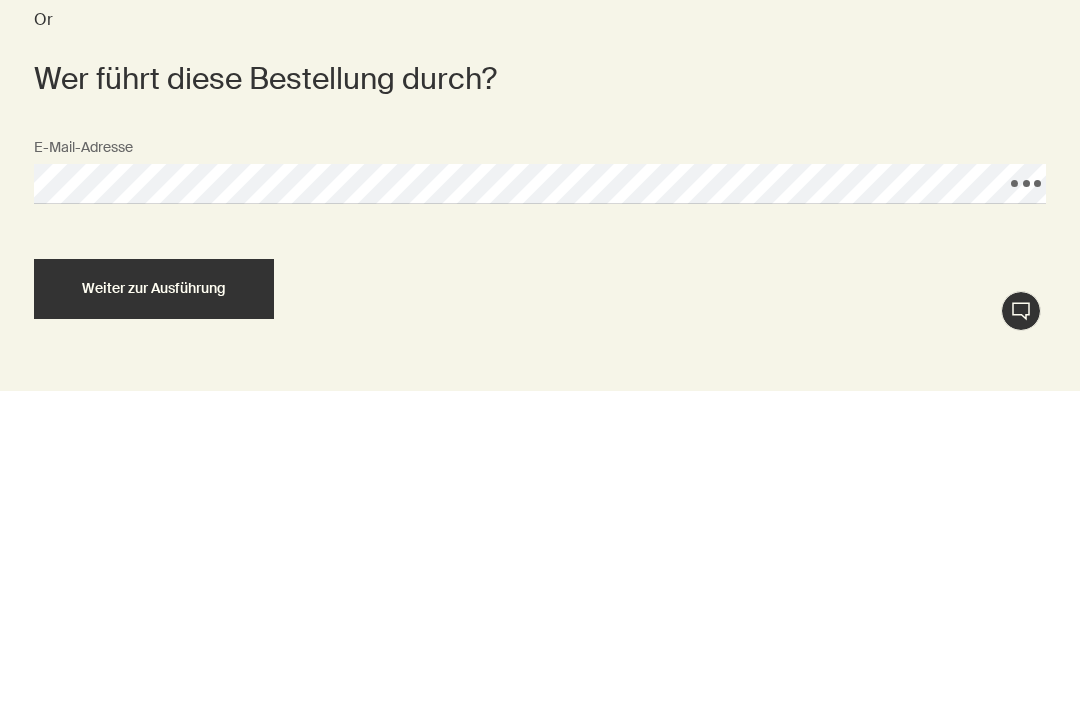 click on "Weiter zur Ausführung" at bounding box center (154, 601) 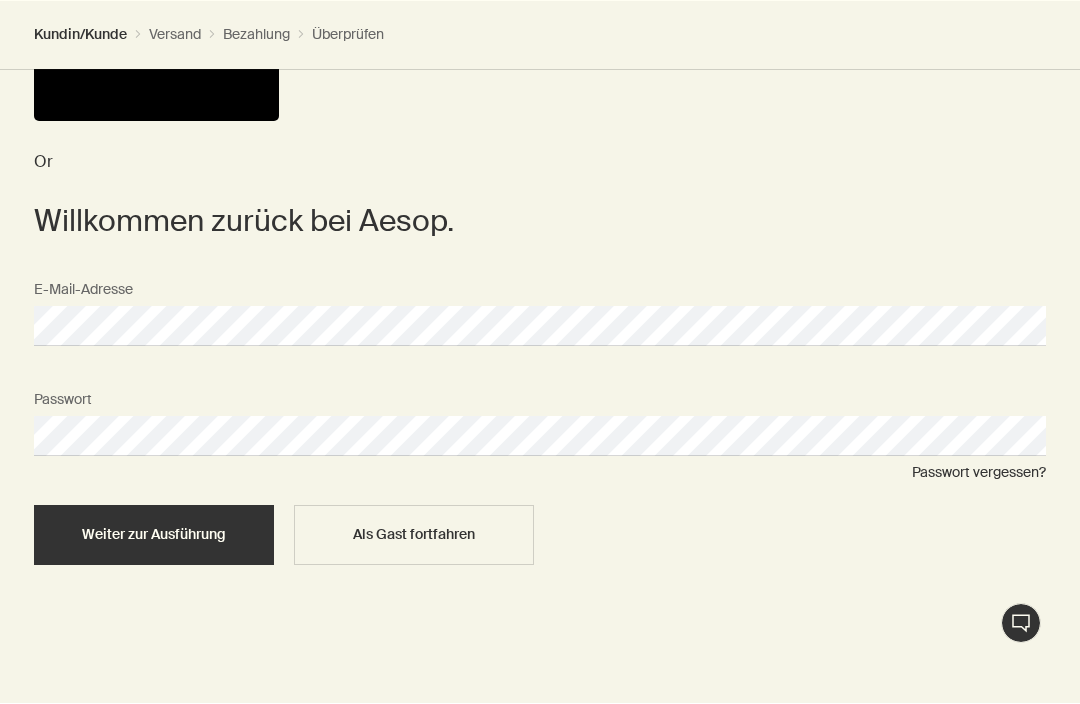 click on "Weiter zur Ausführung" at bounding box center (154, 535) 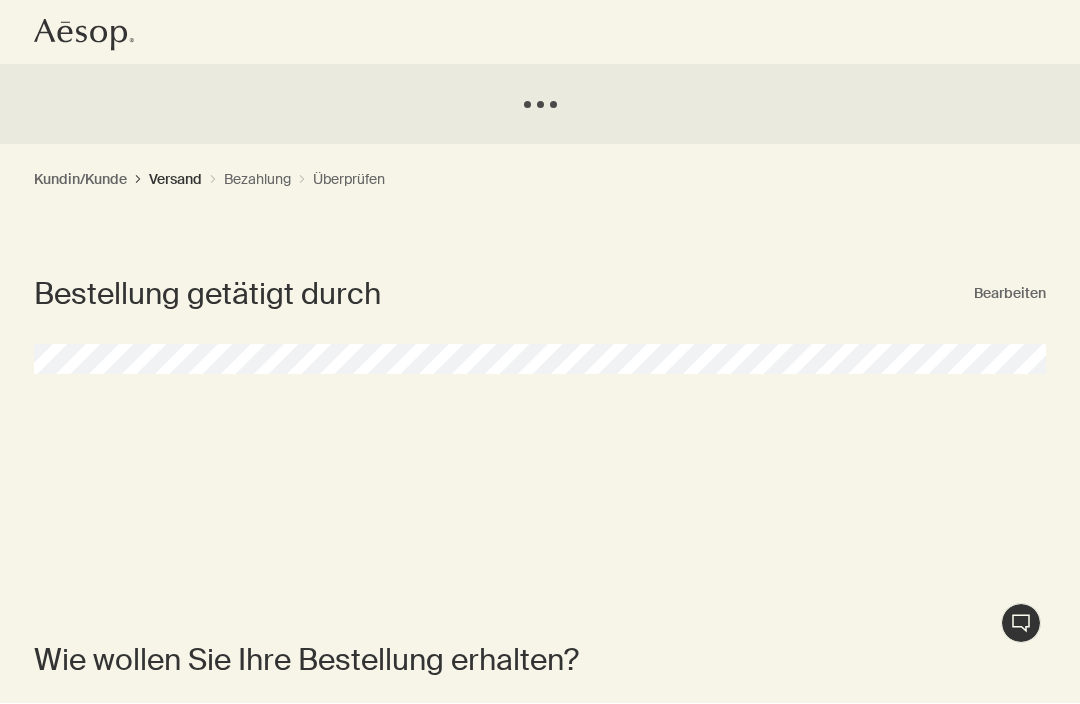 scroll, scrollTop: 1, scrollLeft: 0, axis: vertical 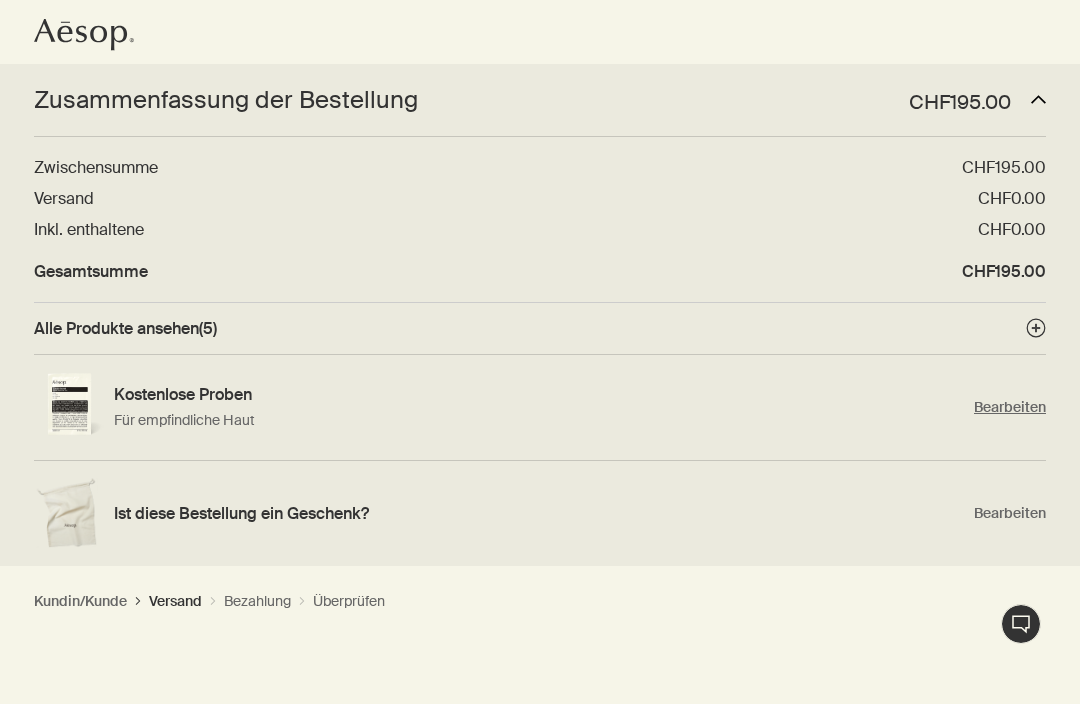 click on "Bearbeiten" at bounding box center (1010, 407) 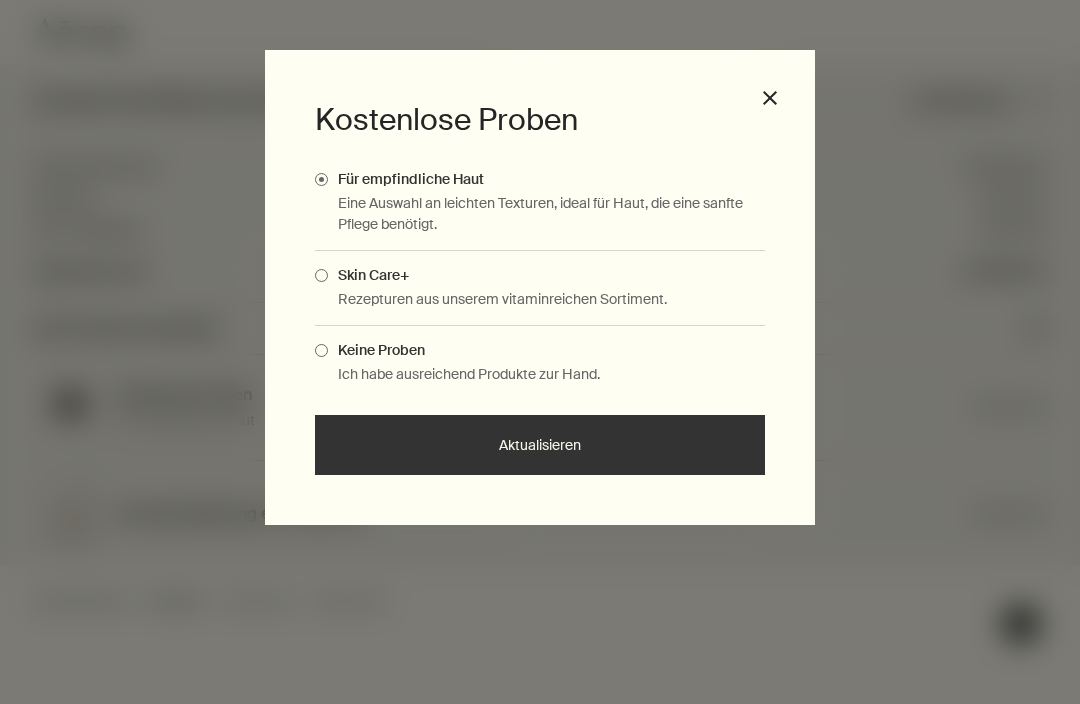 click on "Skin Care+" at bounding box center (540, 275) 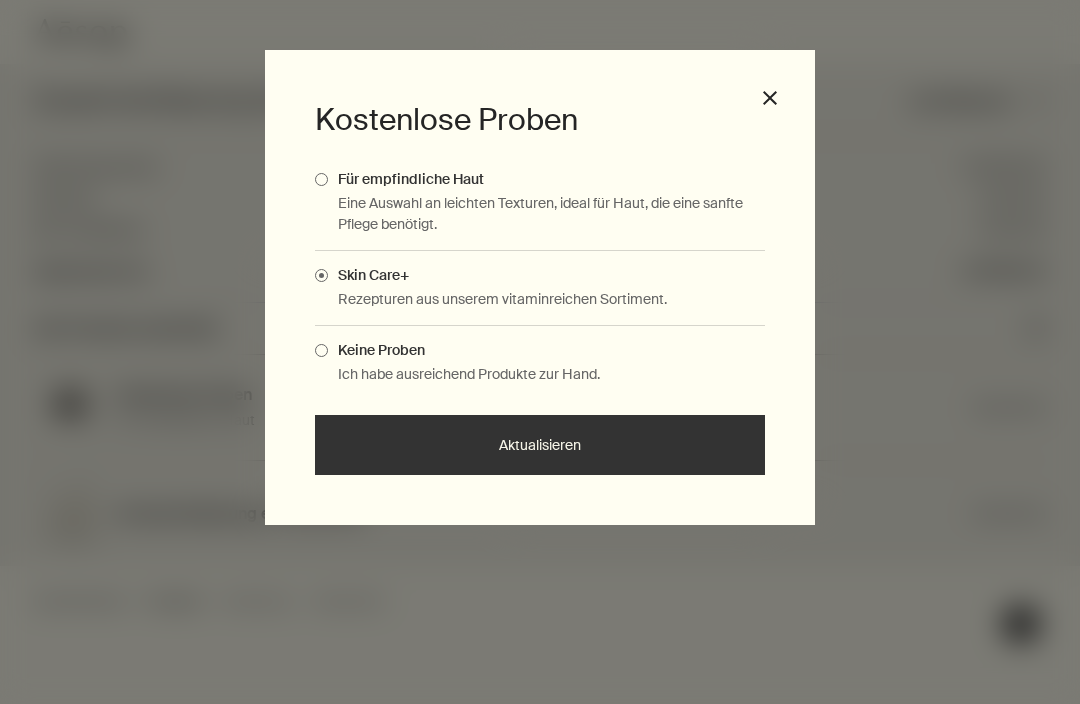 click on "Aktualisieren" at bounding box center [540, 445] 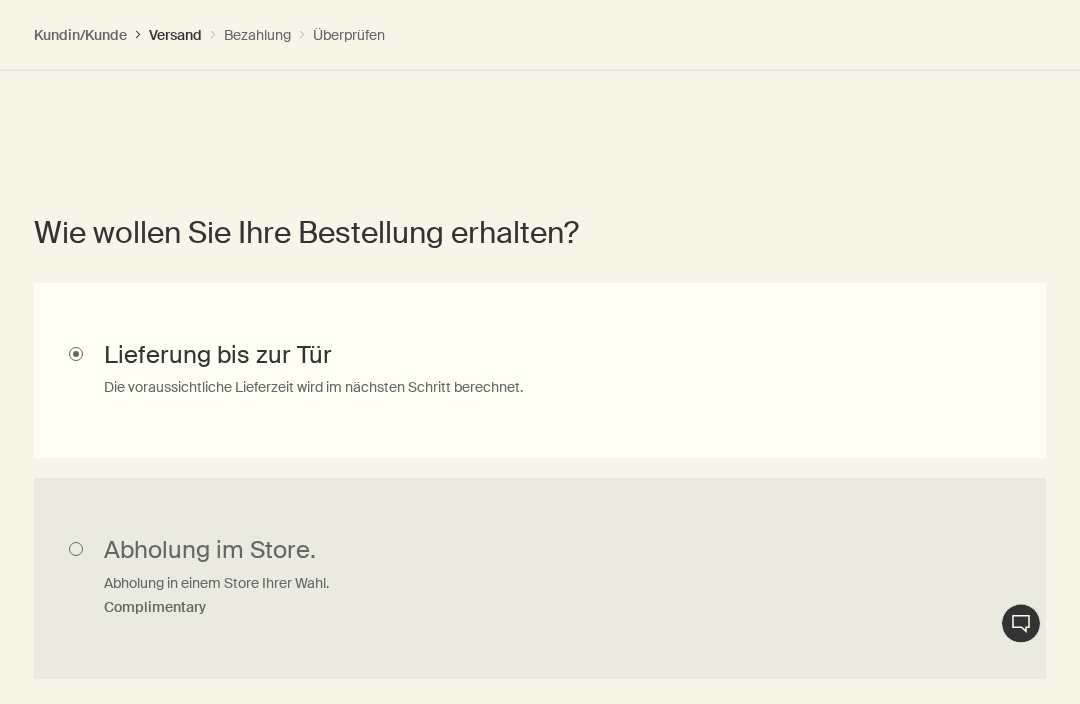 scroll, scrollTop: 1071, scrollLeft: 0, axis: vertical 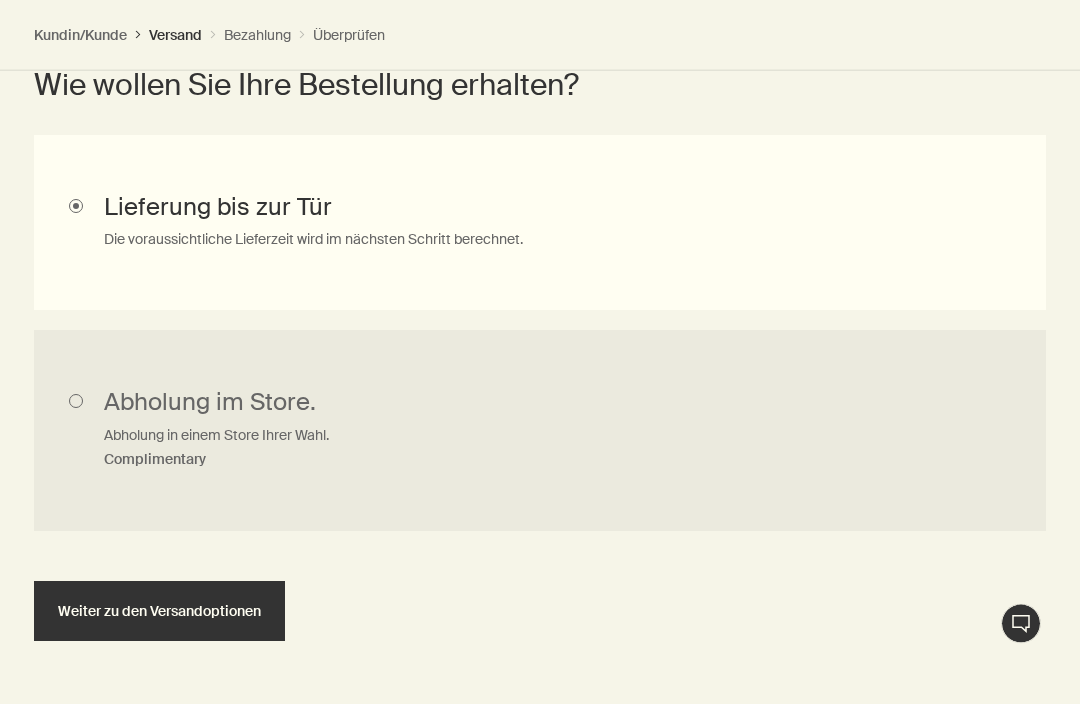 click on "Weiter zu den Versandoptionen" at bounding box center [159, 612] 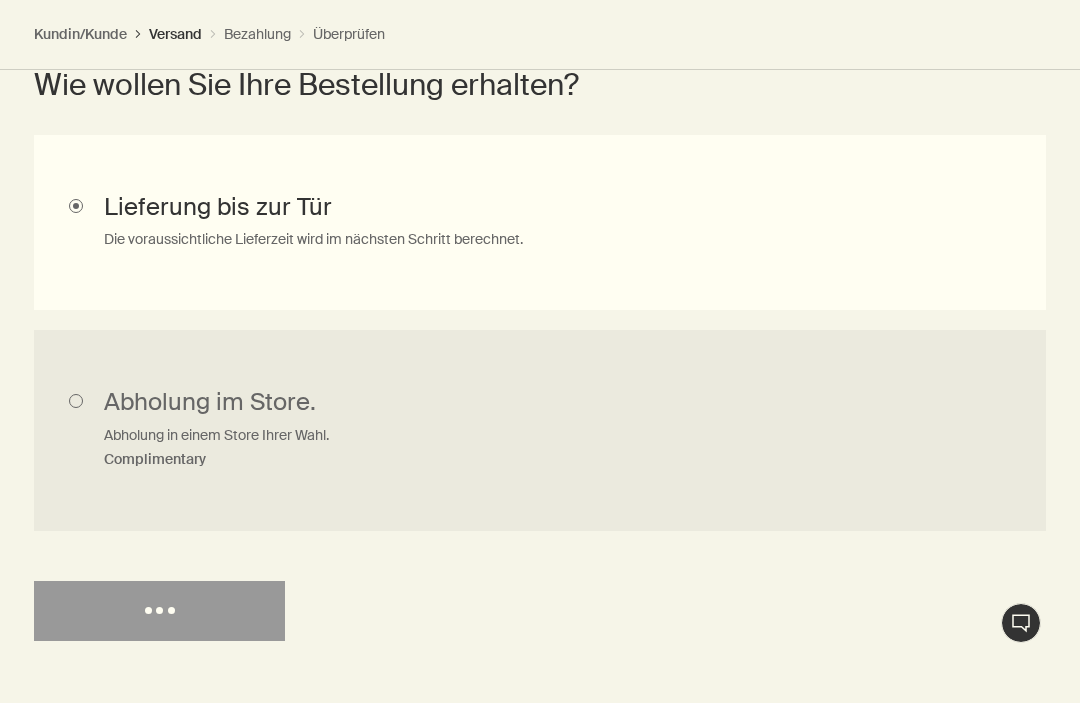 select on "CH" 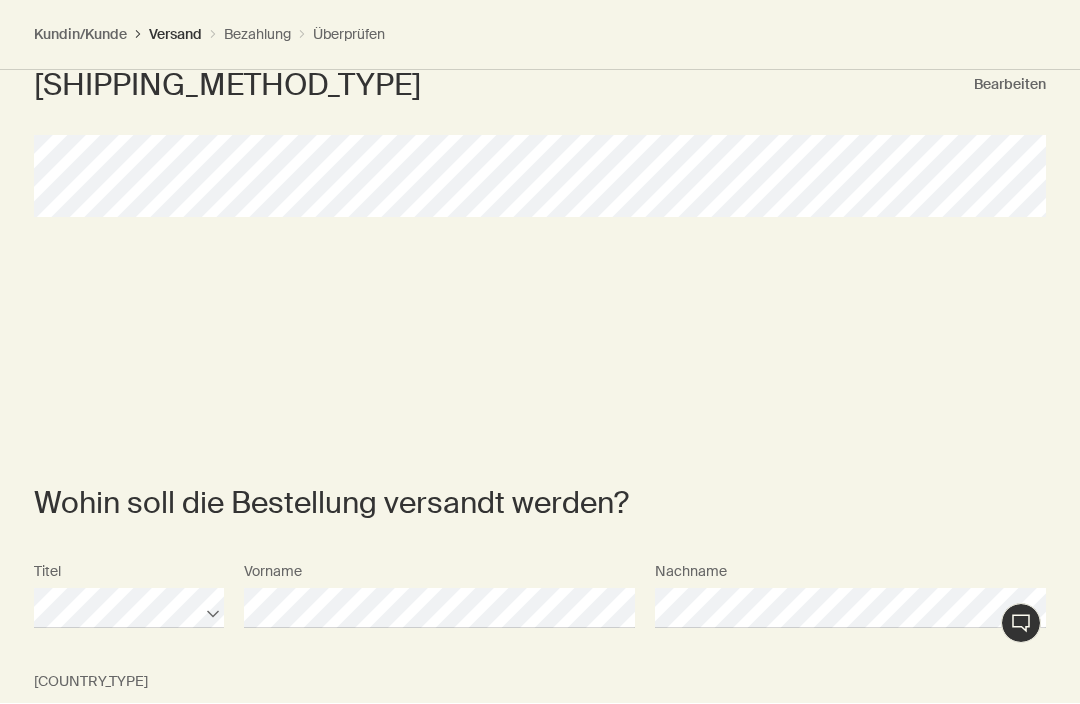 scroll, scrollTop: 0, scrollLeft: 0, axis: both 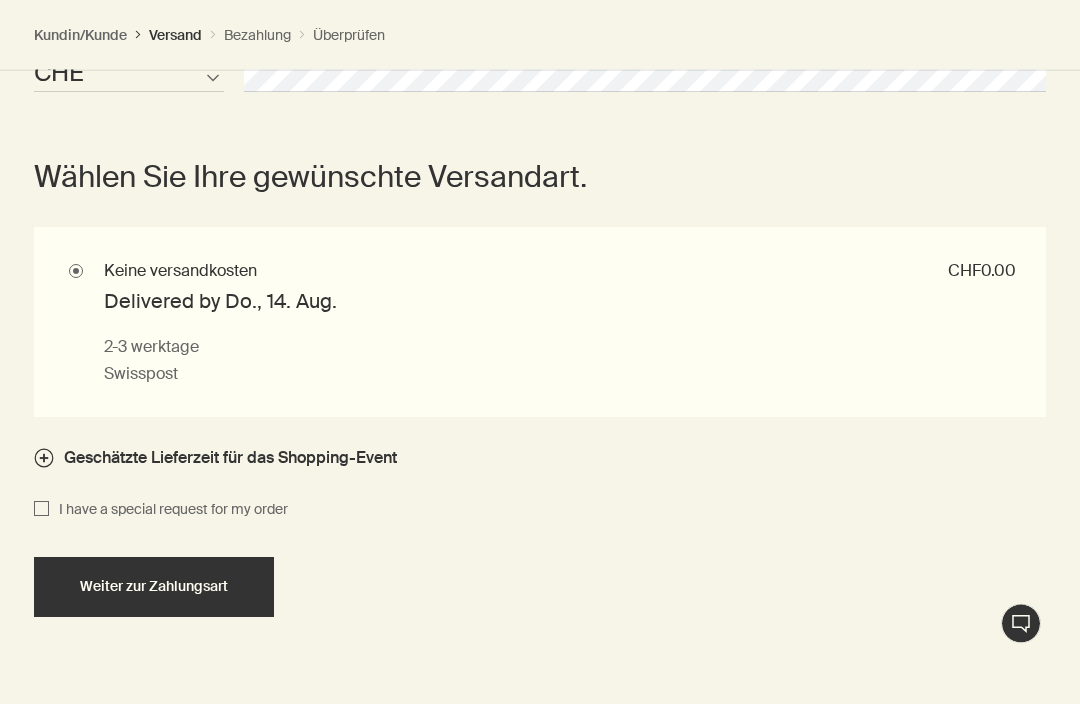 click on "Weiter zur Zahlungsart" at bounding box center (154, 587) 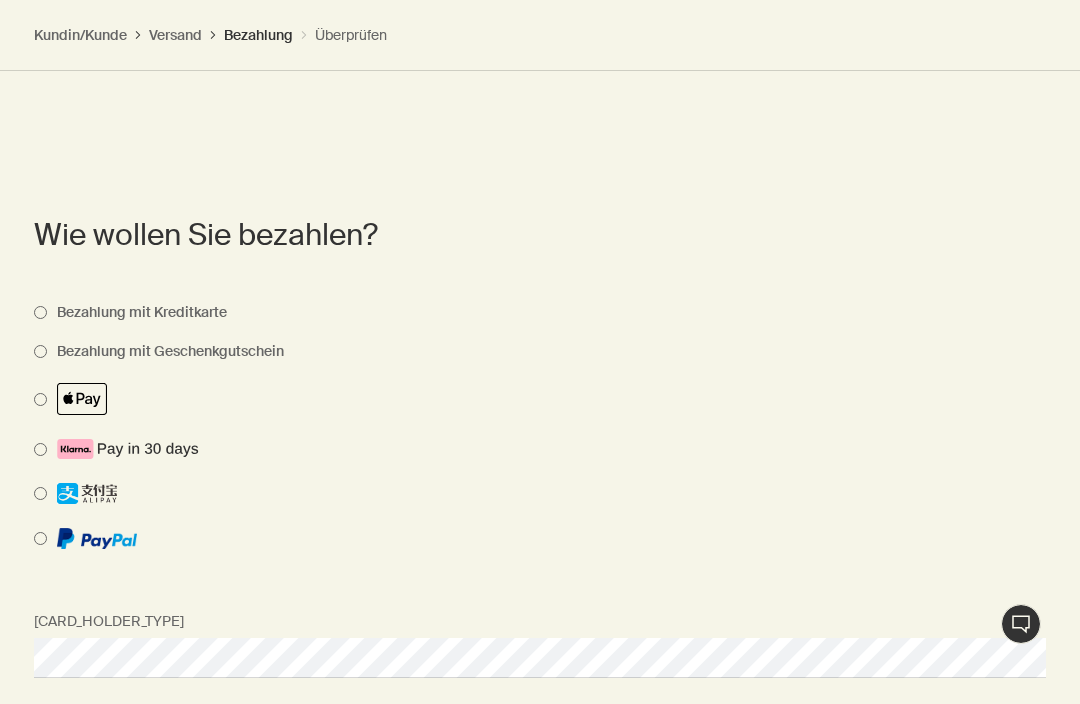 scroll, scrollTop: 1914, scrollLeft: 0, axis: vertical 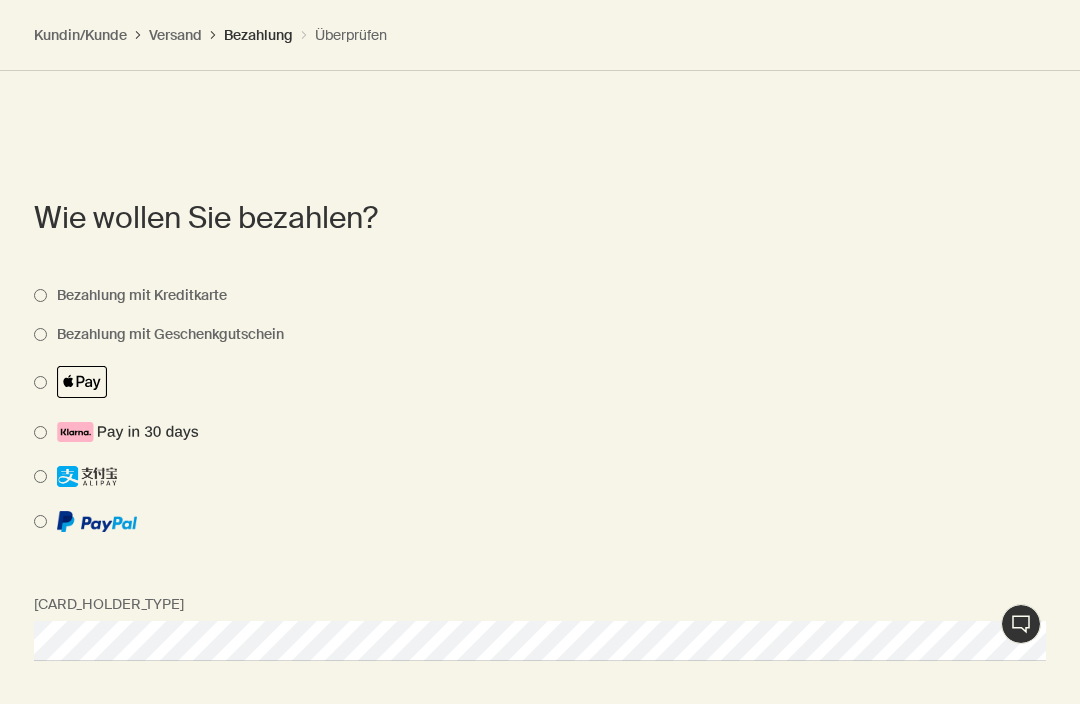 select on "CH" 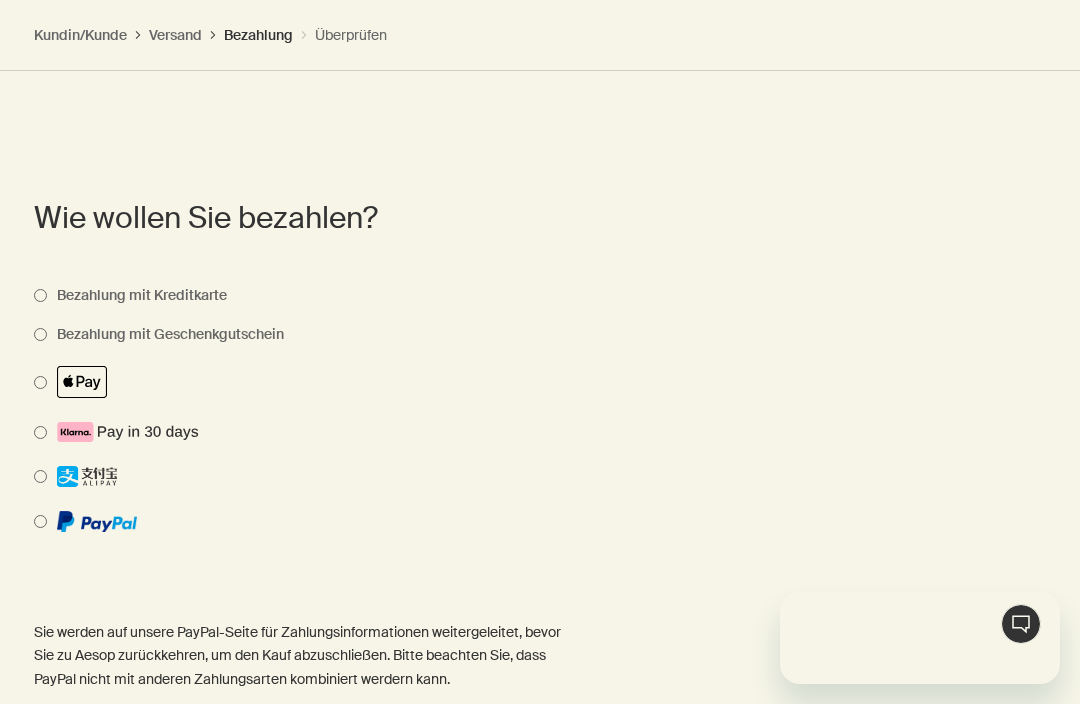scroll, scrollTop: 0, scrollLeft: 0, axis: both 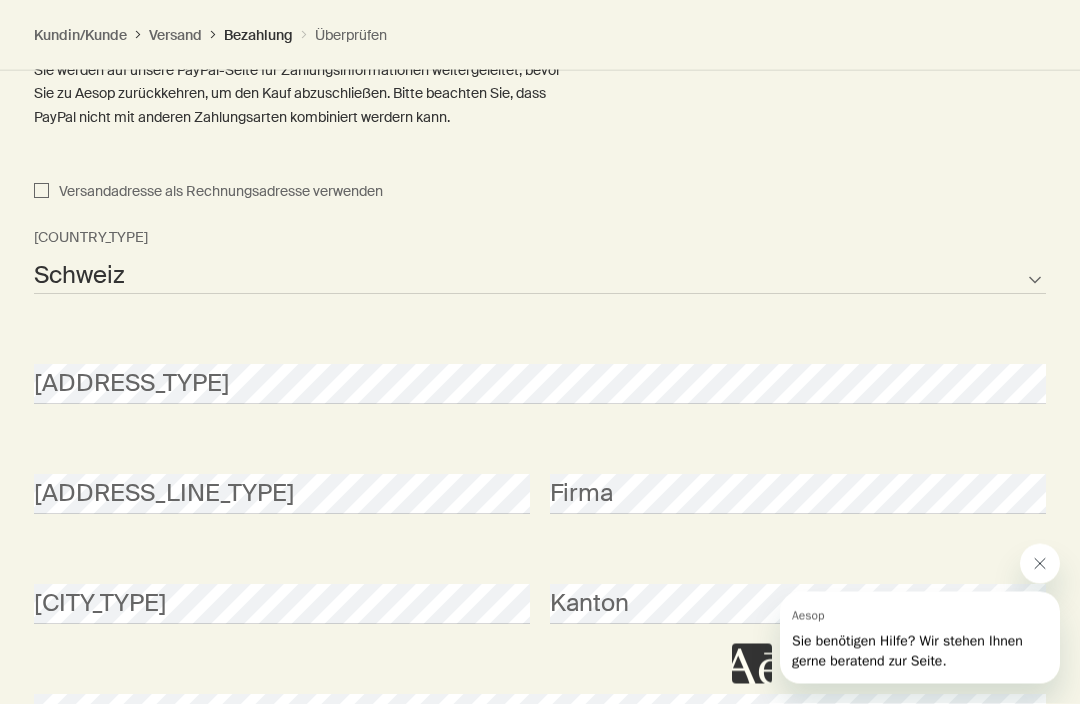 click on "Versandadresse als Rechnungsadresse verwenden" at bounding box center [41, 193] 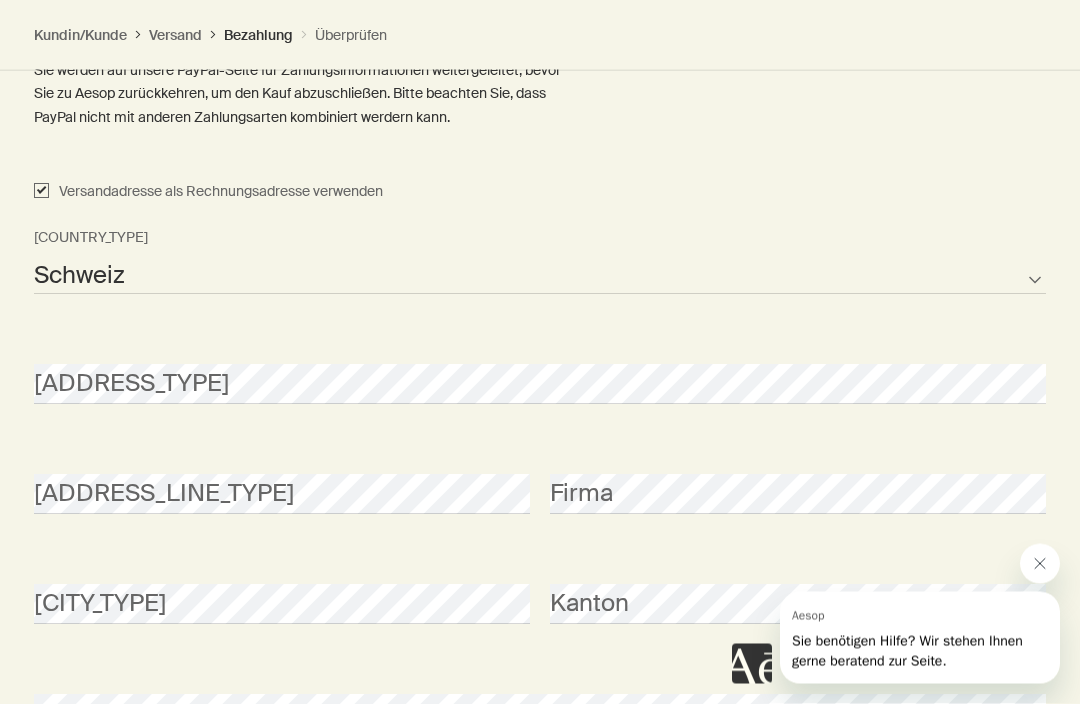 checkbox on "true" 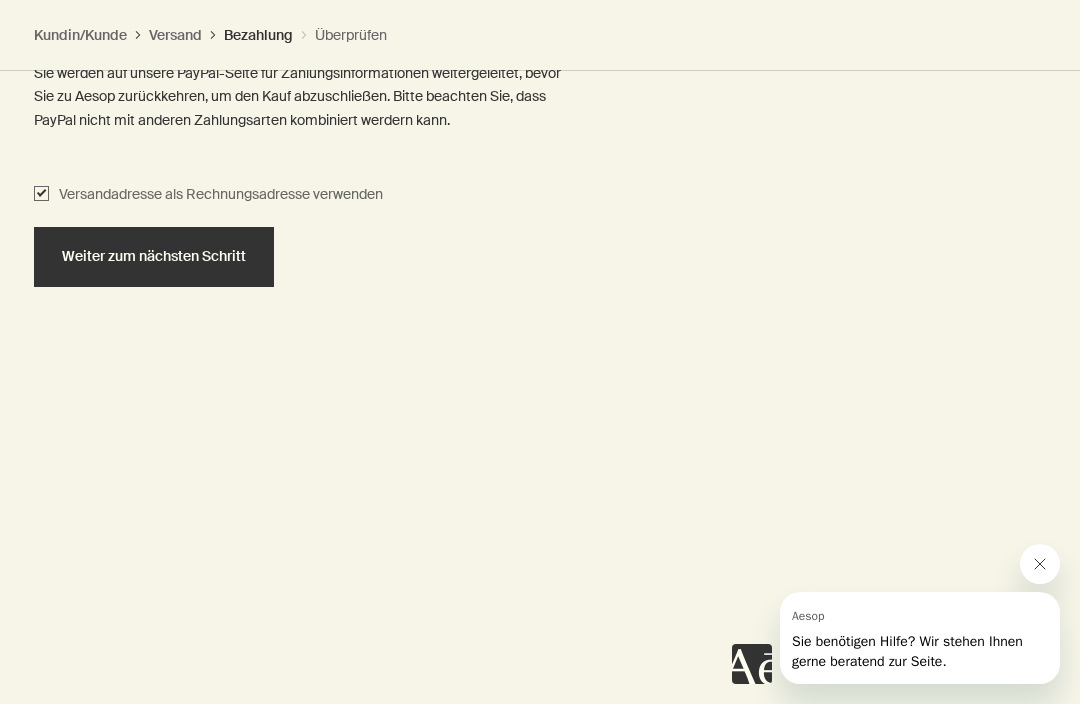 click on "Weiter zum nächsten Schritt" at bounding box center [154, 256] 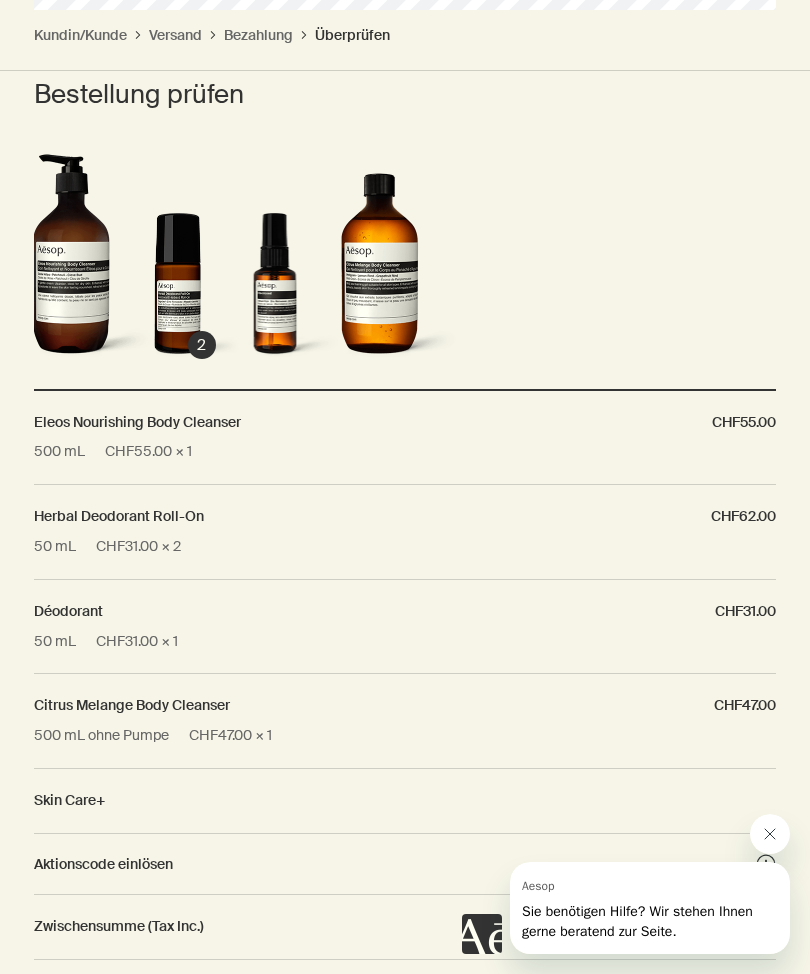 scroll, scrollTop: 973, scrollLeft: 0, axis: vertical 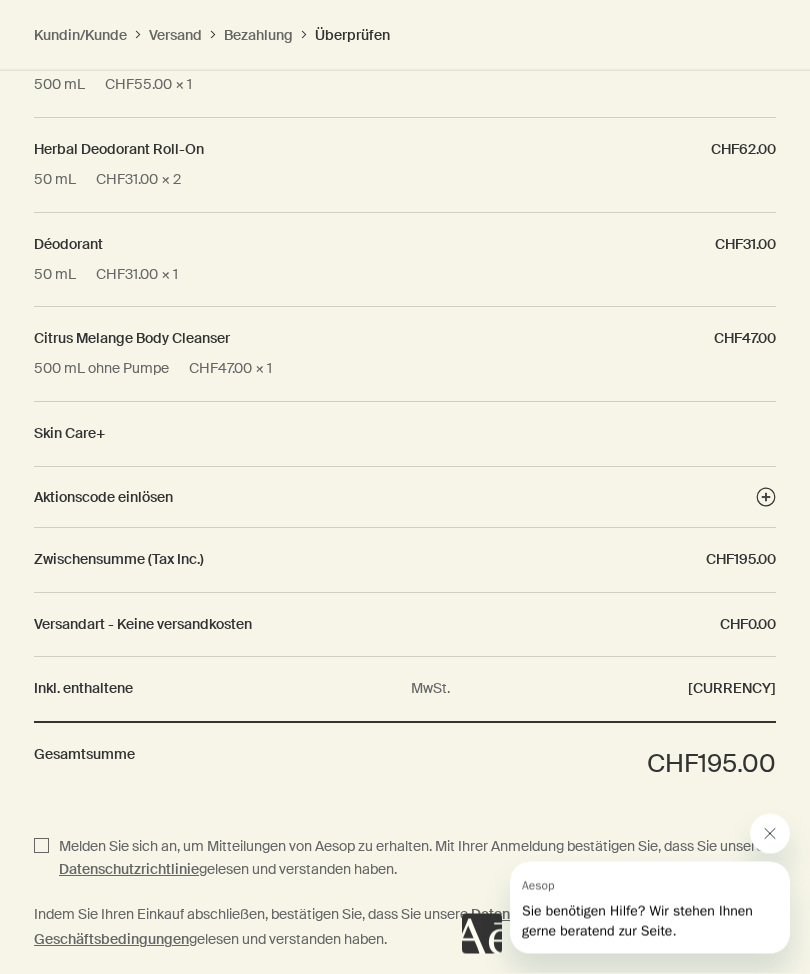 click 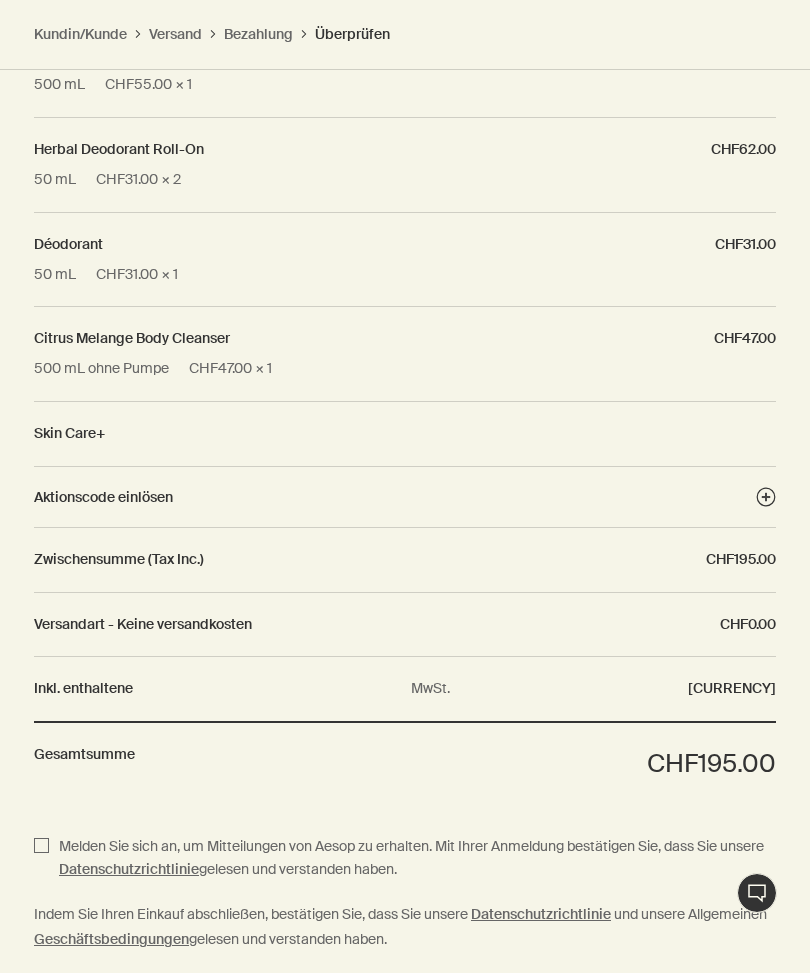 click on "Bestätigen Sie den Kauf" at bounding box center [405, 1013] 